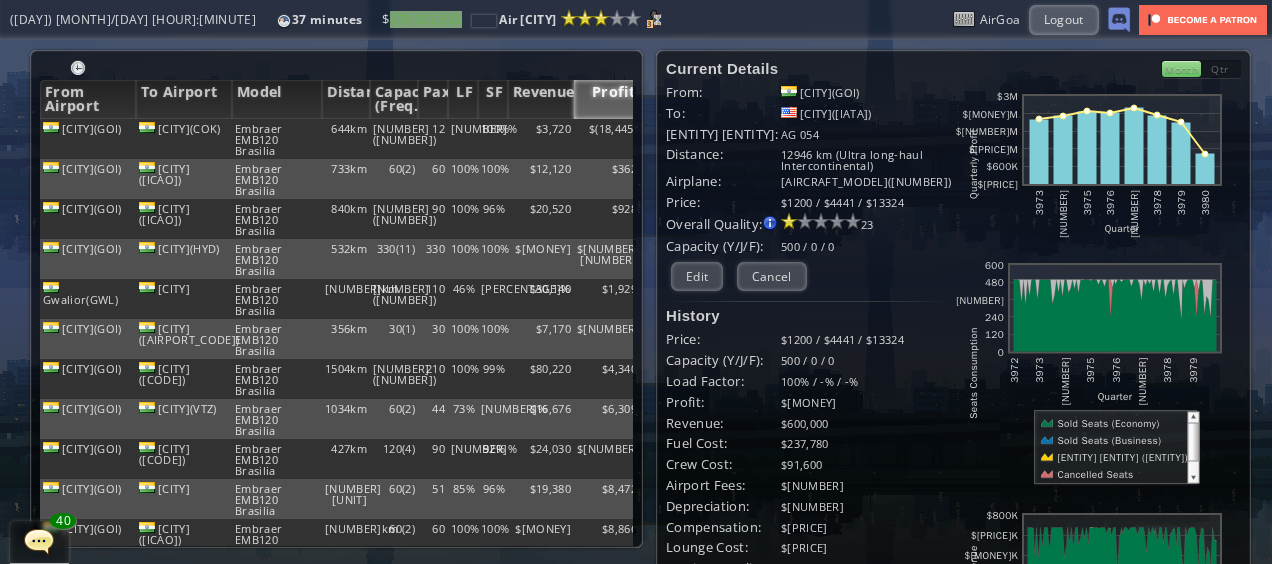 scroll, scrollTop: 0, scrollLeft: 0, axis: both 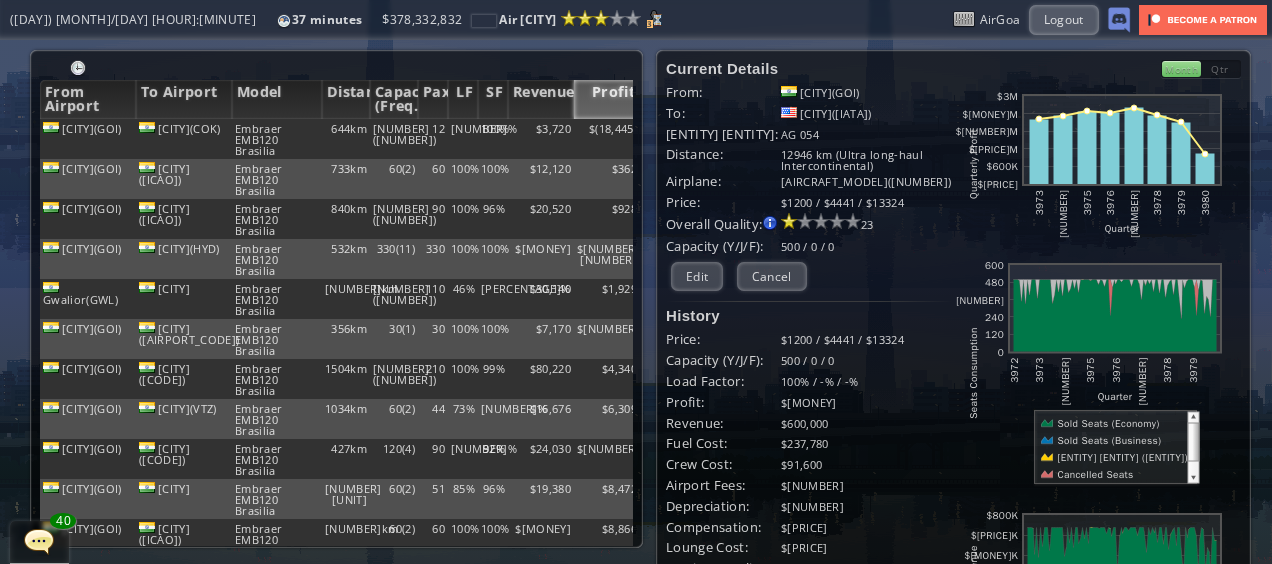 click on "Profit" at bounding box center (607, 99) 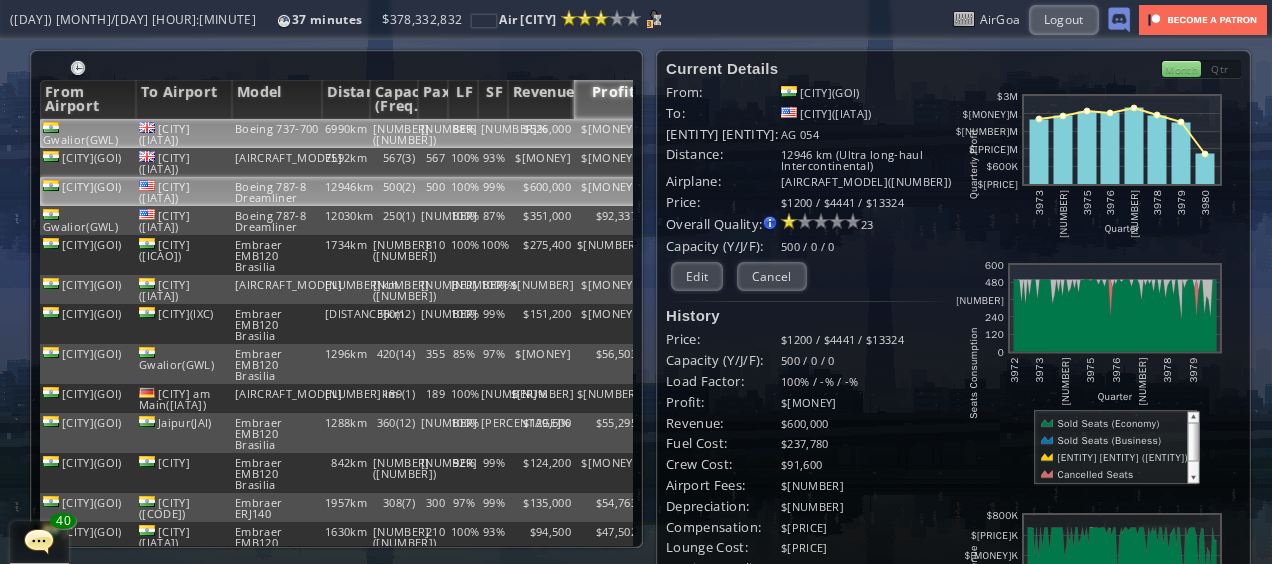 click on "$526,000" at bounding box center [541, 133] 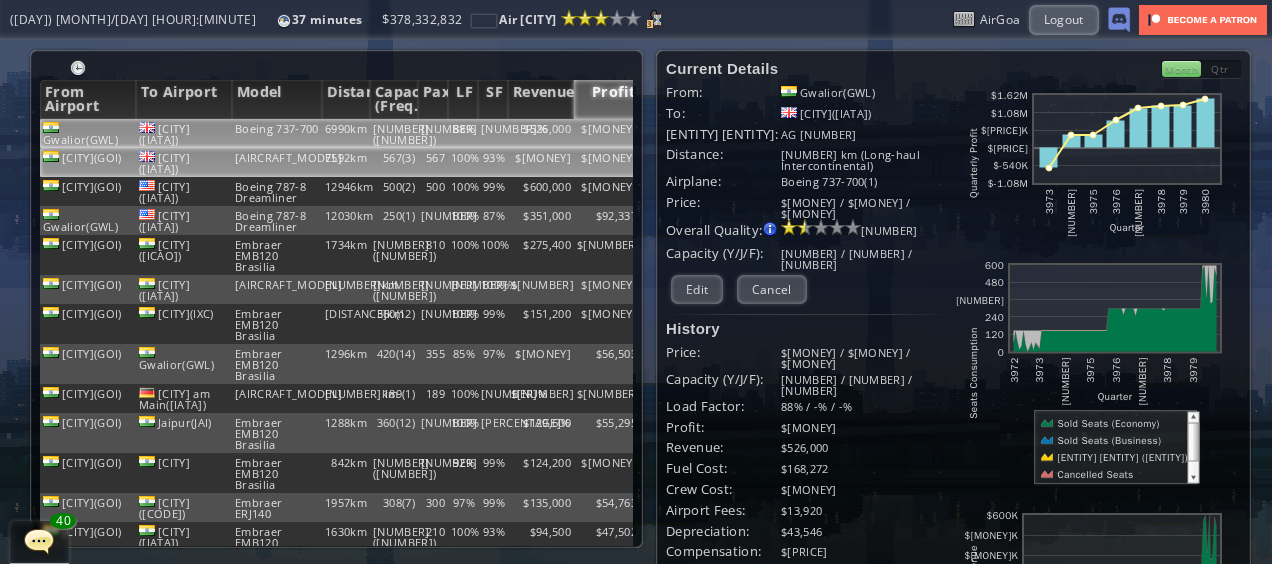 click on "$[MONEY]" at bounding box center [541, 133] 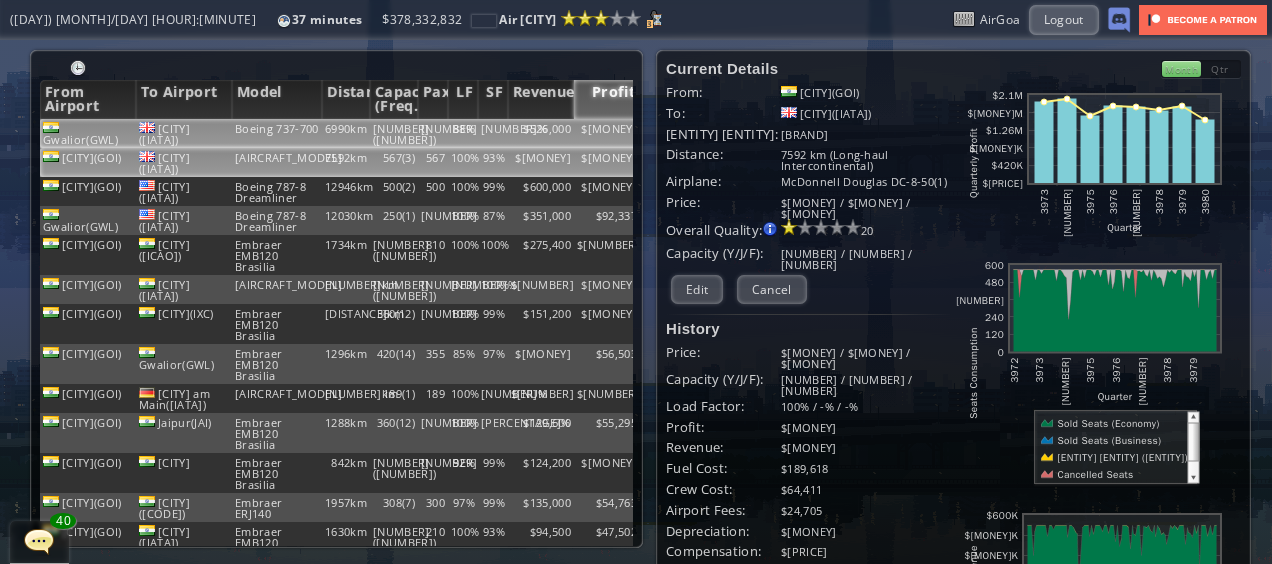 click on "$526,000" at bounding box center [541, 133] 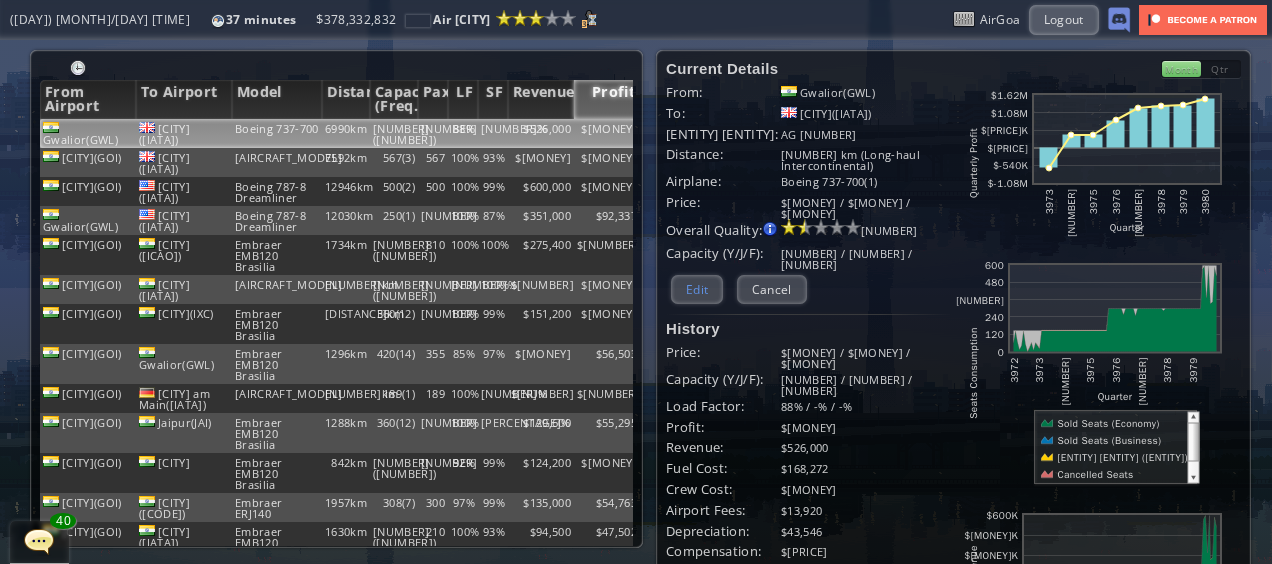 click on "Edit" at bounding box center [697, 289] 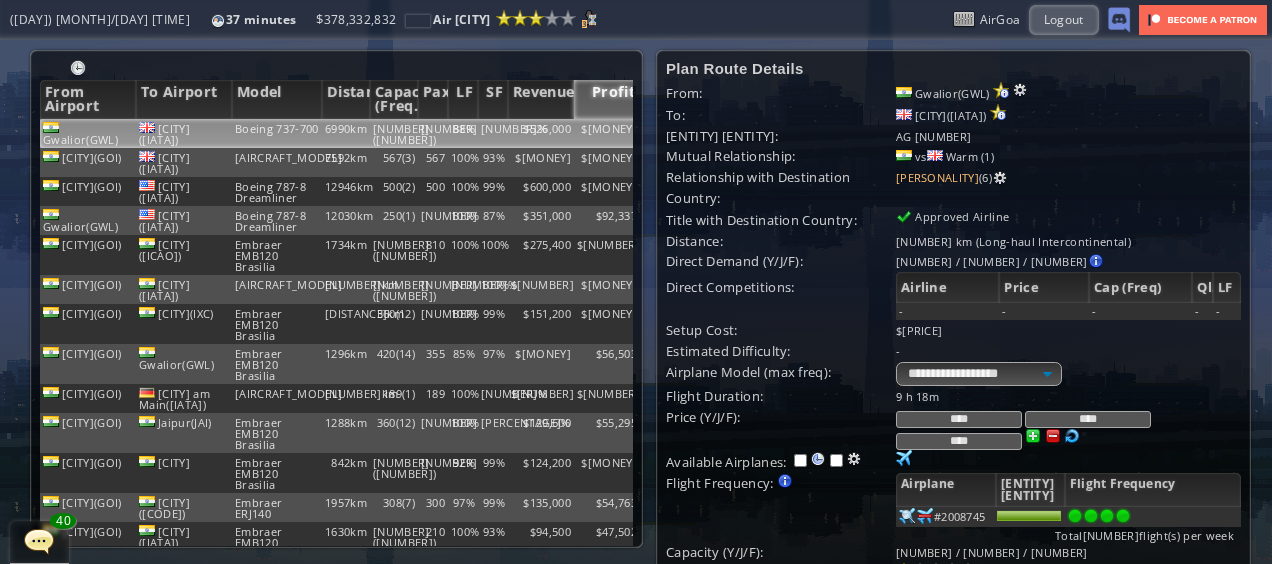 click on "****" at bounding box center [959, 419] 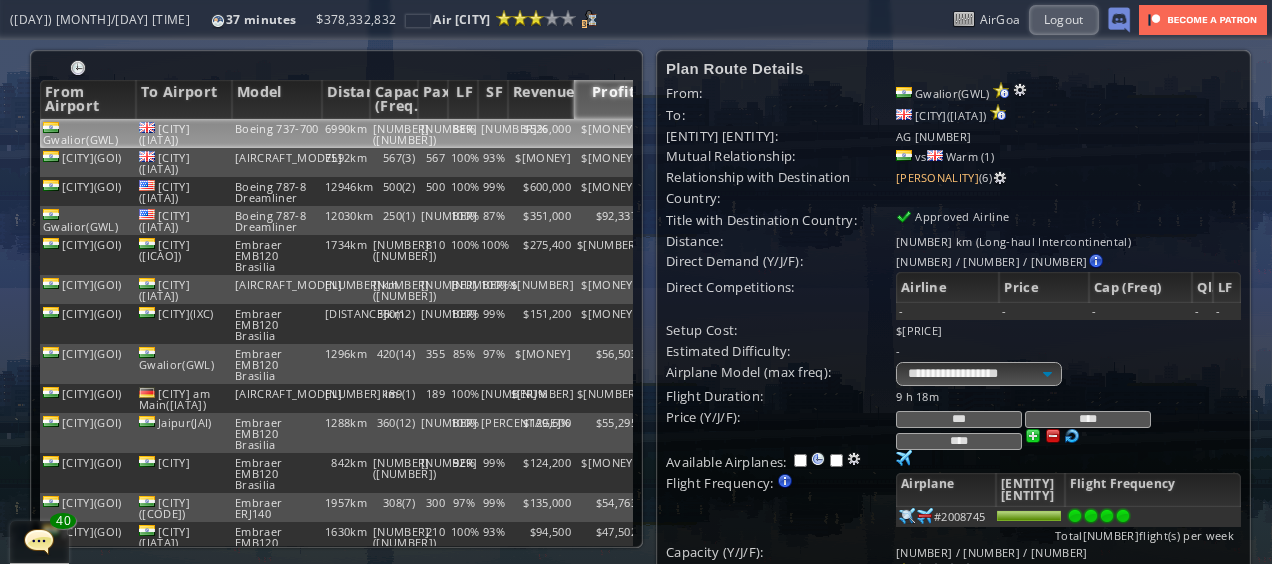 scroll, scrollTop: 182, scrollLeft: 0, axis: vertical 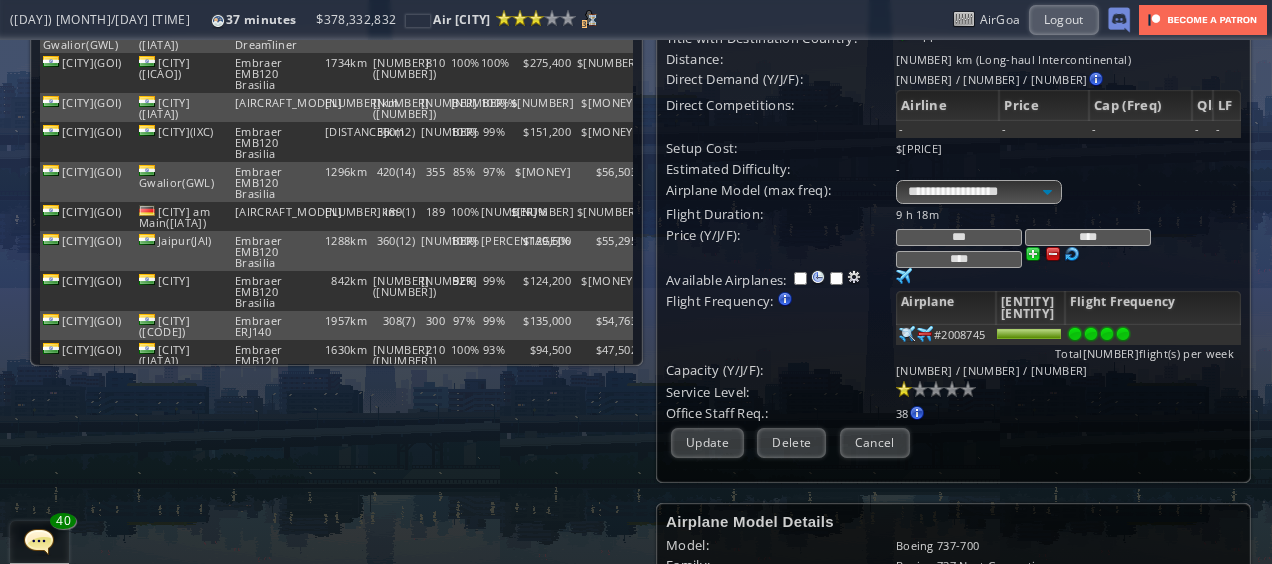 click on "***" at bounding box center [959, 237] 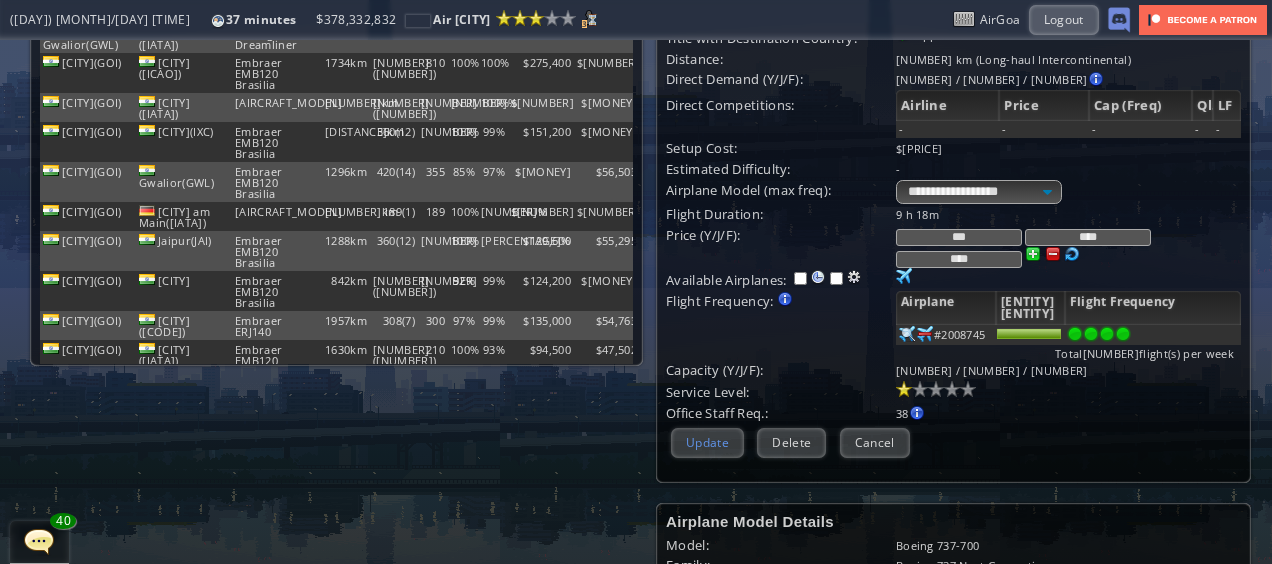 type on "***" 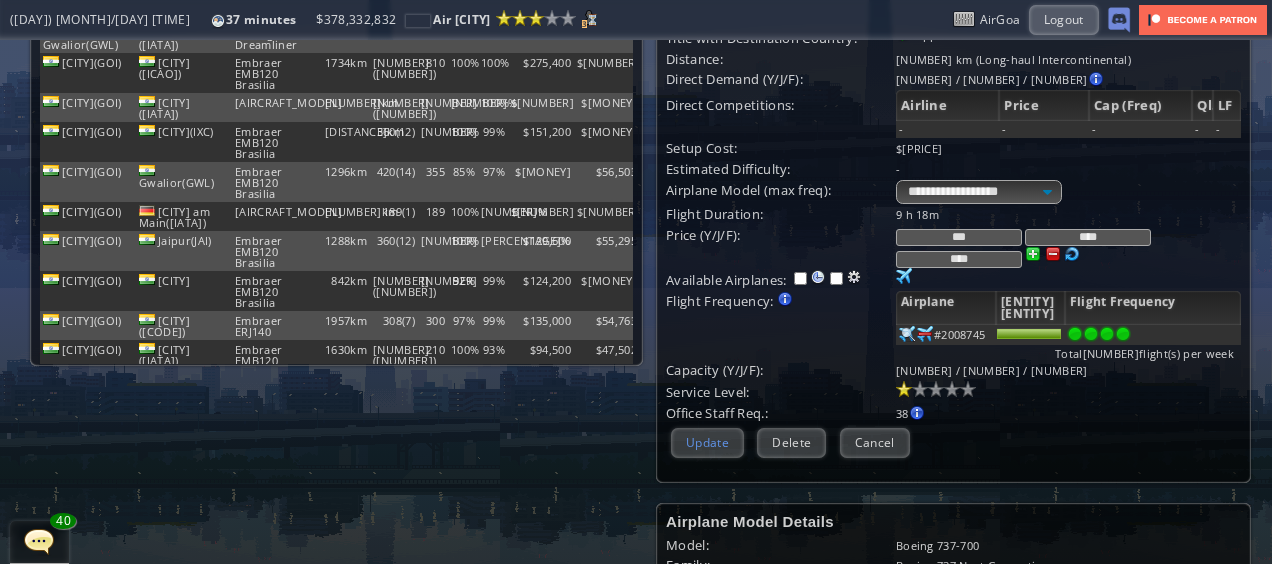 click on "Update" at bounding box center [707, 442] 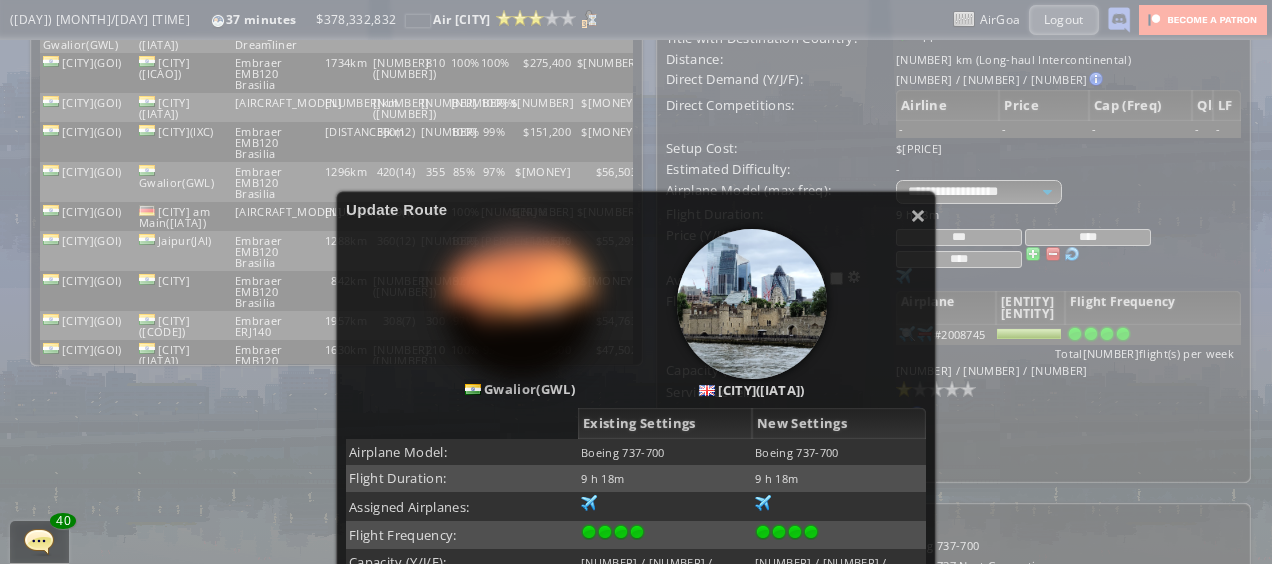scroll, scrollTop: 205, scrollLeft: 0, axis: vertical 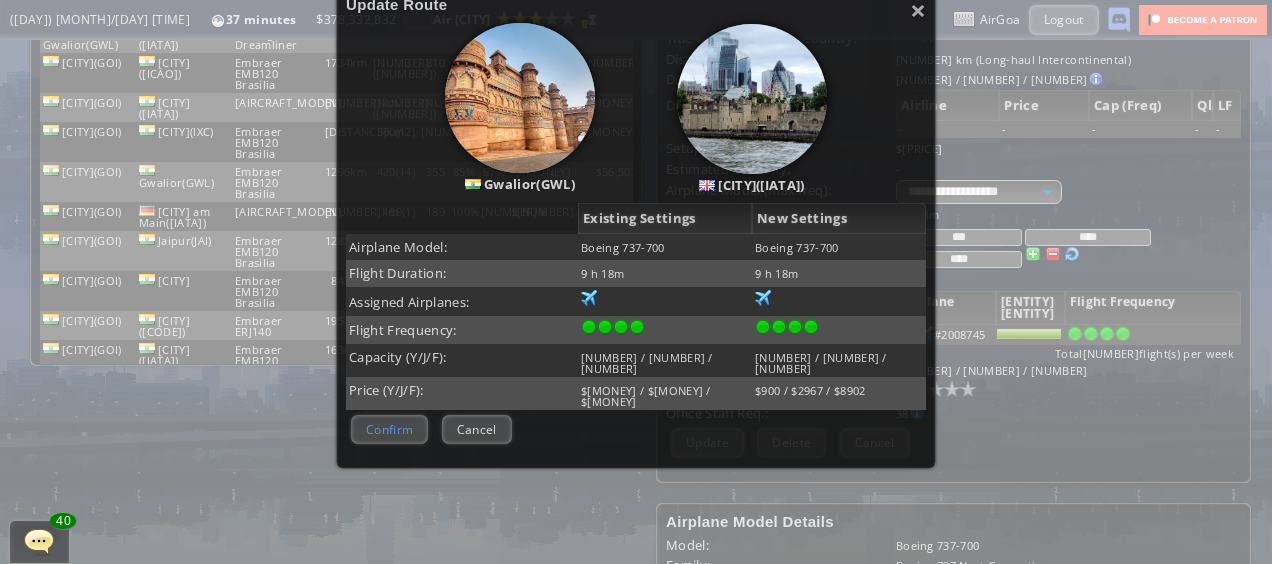 click on "Confirm" at bounding box center (389, 429) 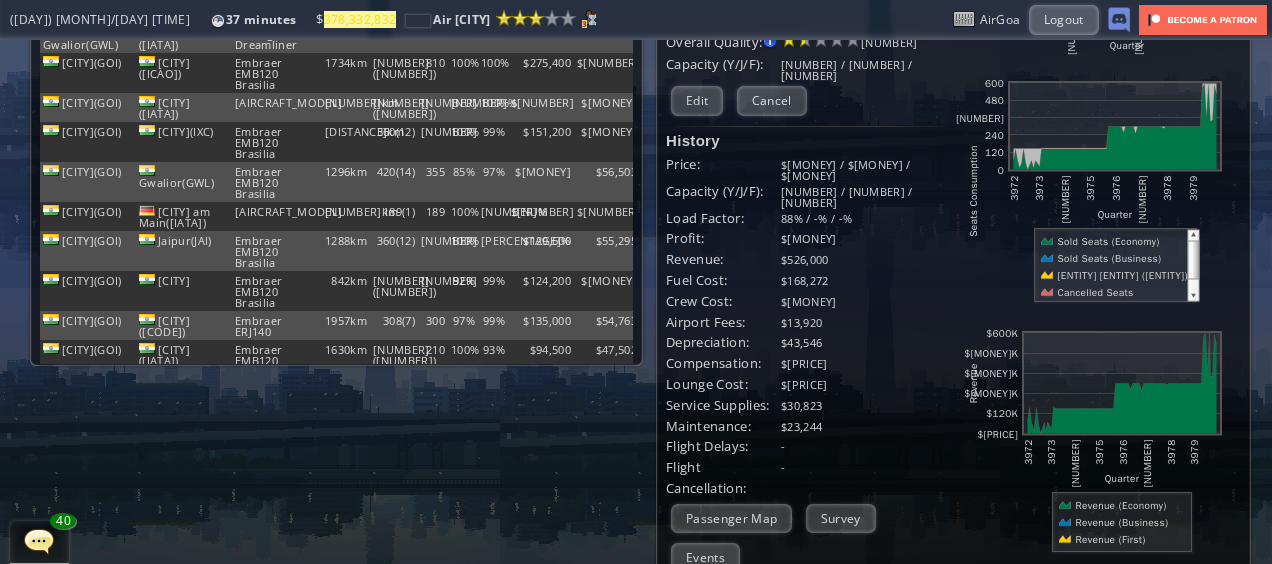 scroll, scrollTop: 0, scrollLeft: 0, axis: both 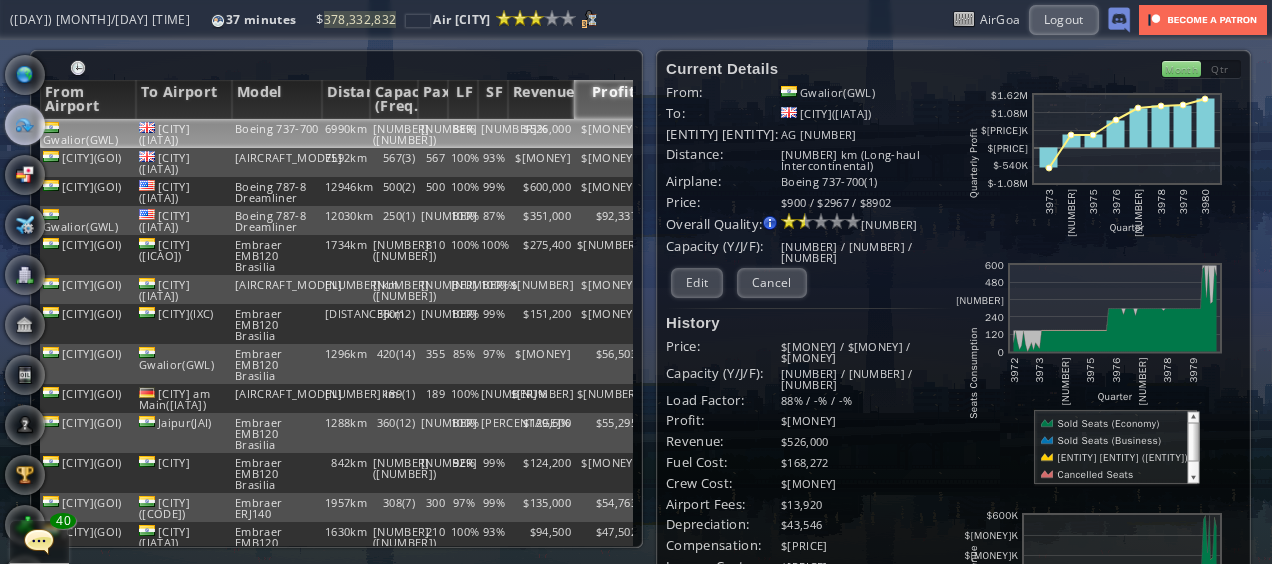 click at bounding box center (7, 282) 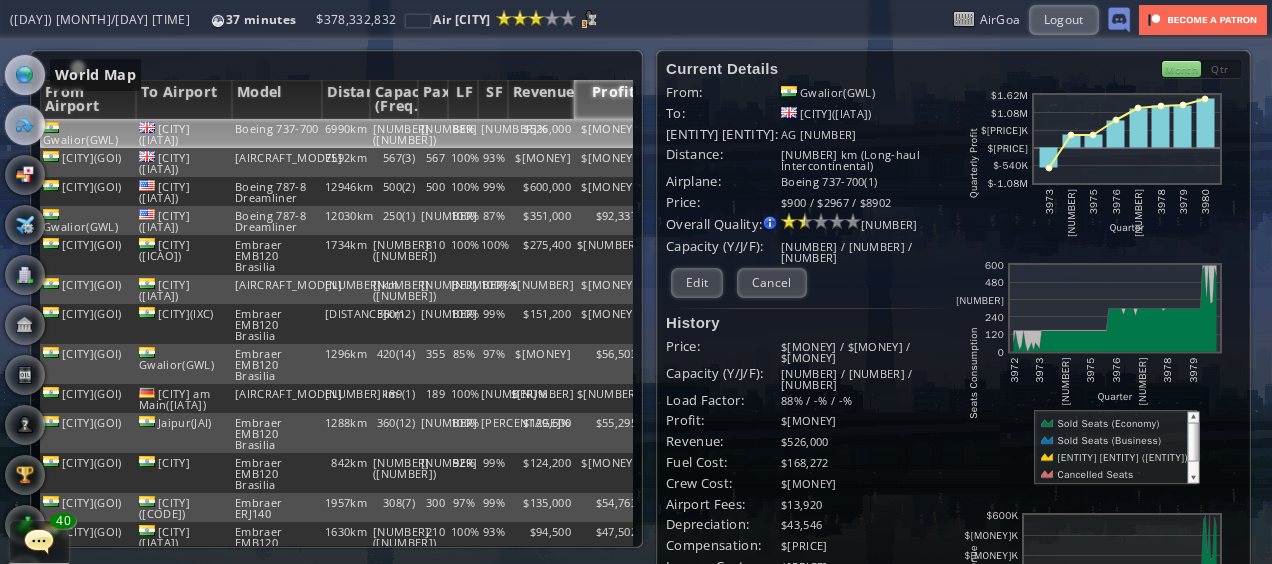 click at bounding box center (25, 75) 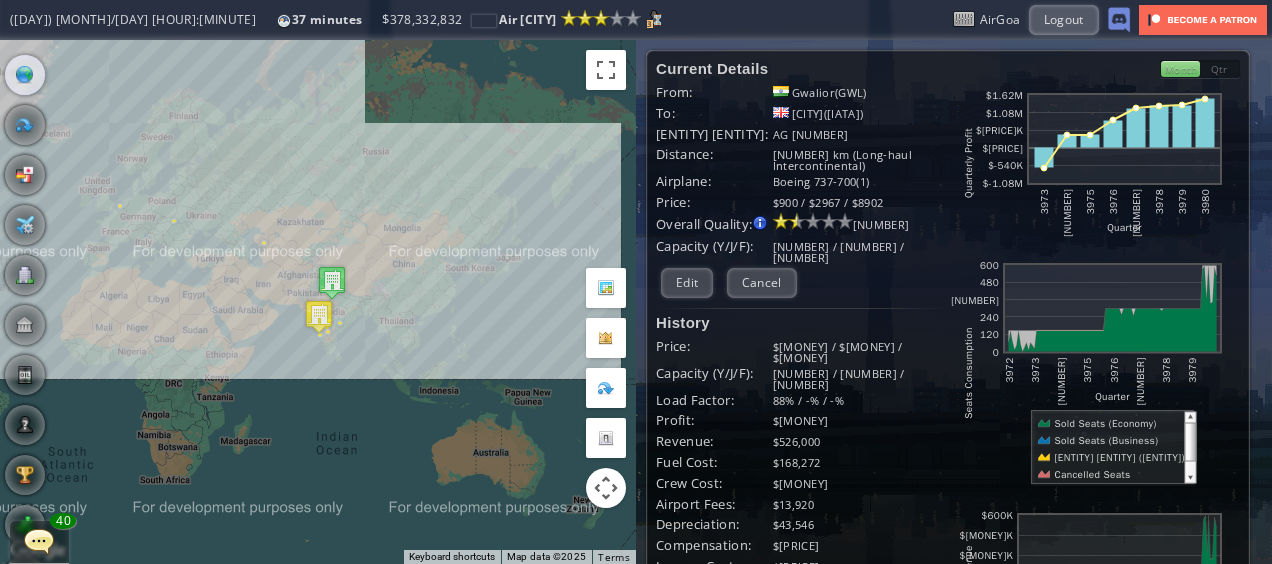 drag, startPoint x: 304, startPoint y: 387, endPoint x: 435, endPoint y: 374, distance: 131.64346 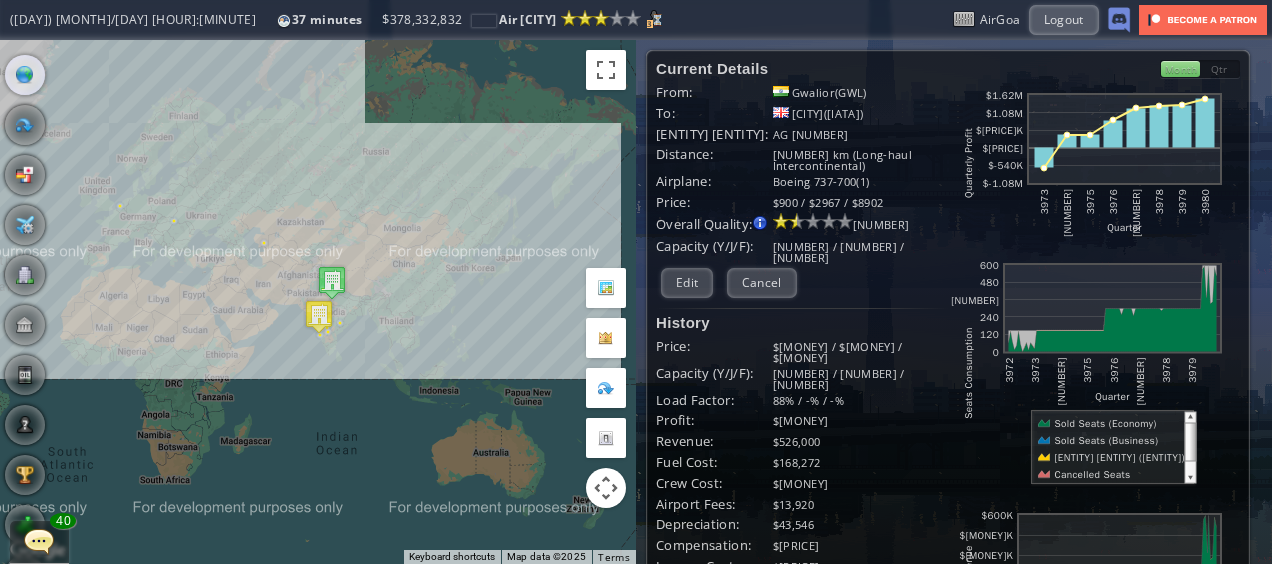 click on "To navigate, press the arrow keys." at bounding box center (318, 302) 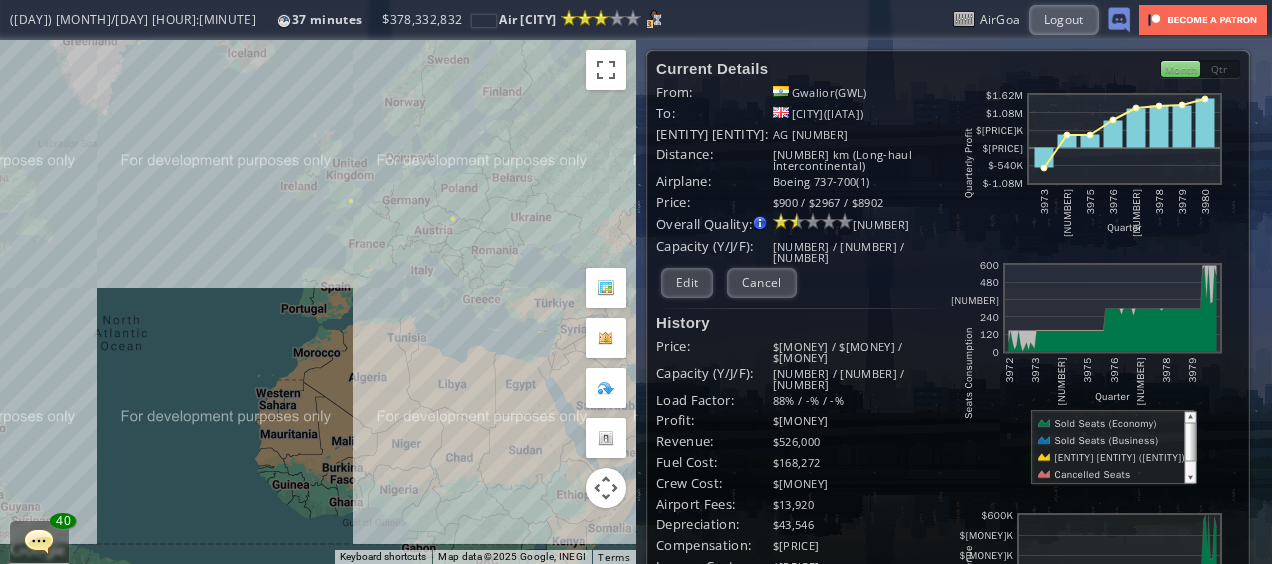 click on "To navigate, press the arrow keys." at bounding box center [318, 302] 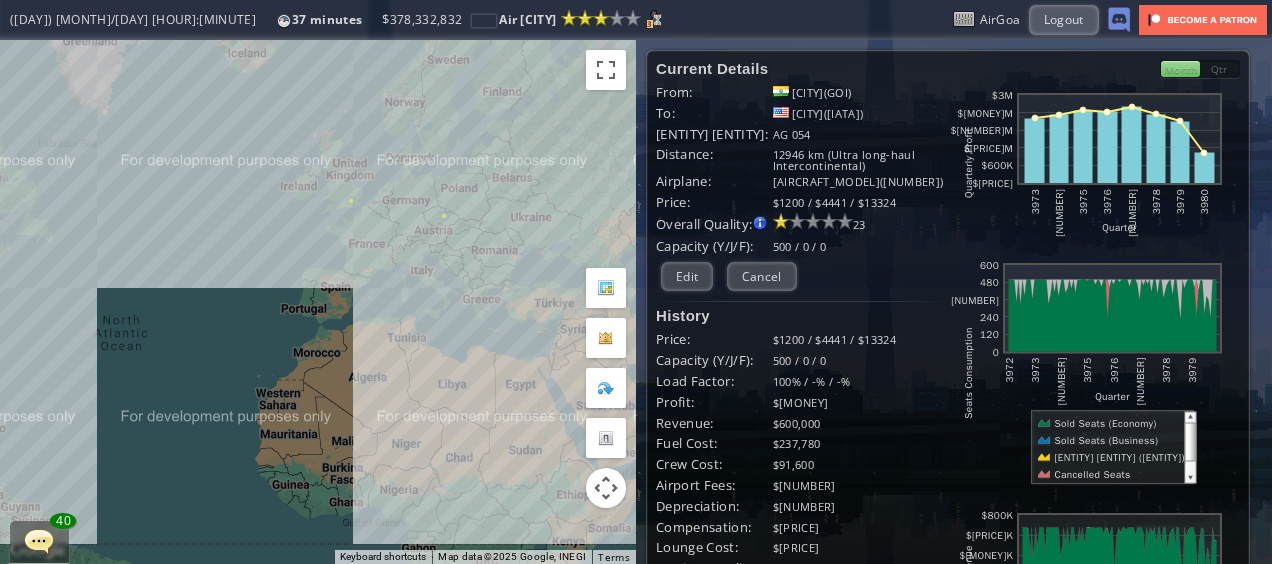 drag, startPoint x: 243, startPoint y: 238, endPoint x: 354, endPoint y: 213, distance: 113.78049 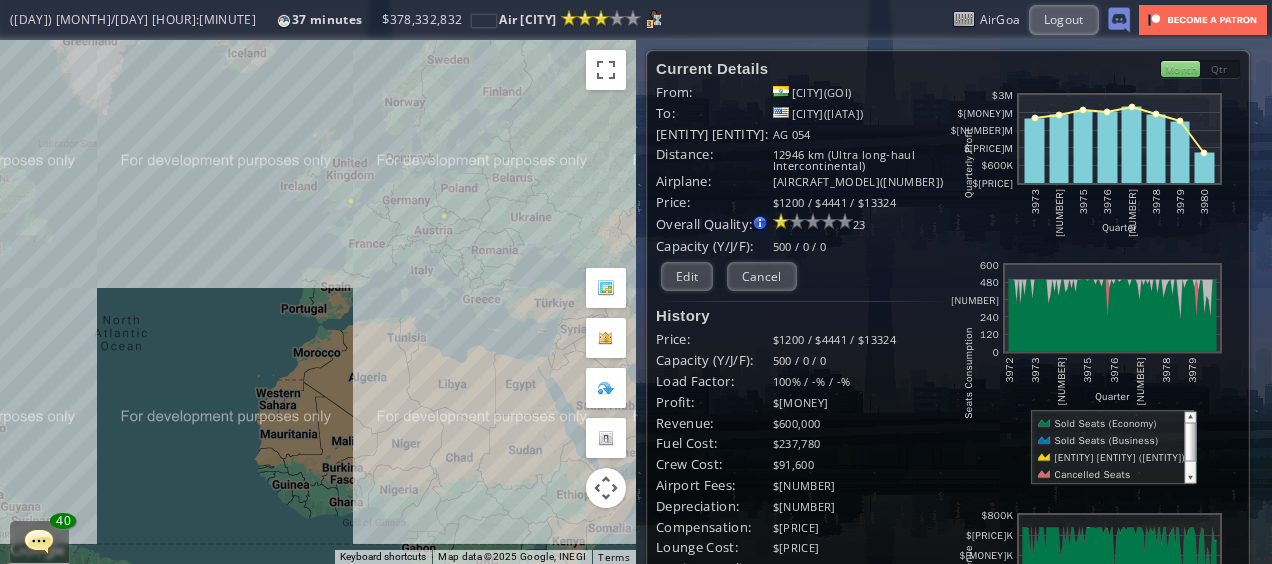 click on "To navigate, press the arrow keys." at bounding box center [318, 302] 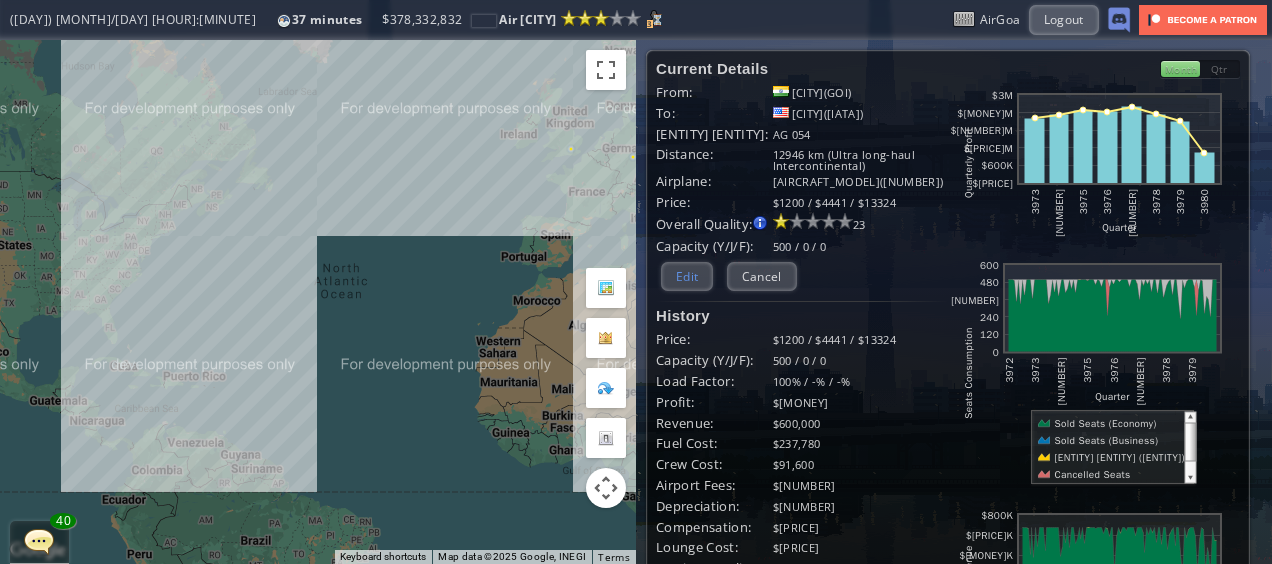 click on "Edit" at bounding box center (687, 276) 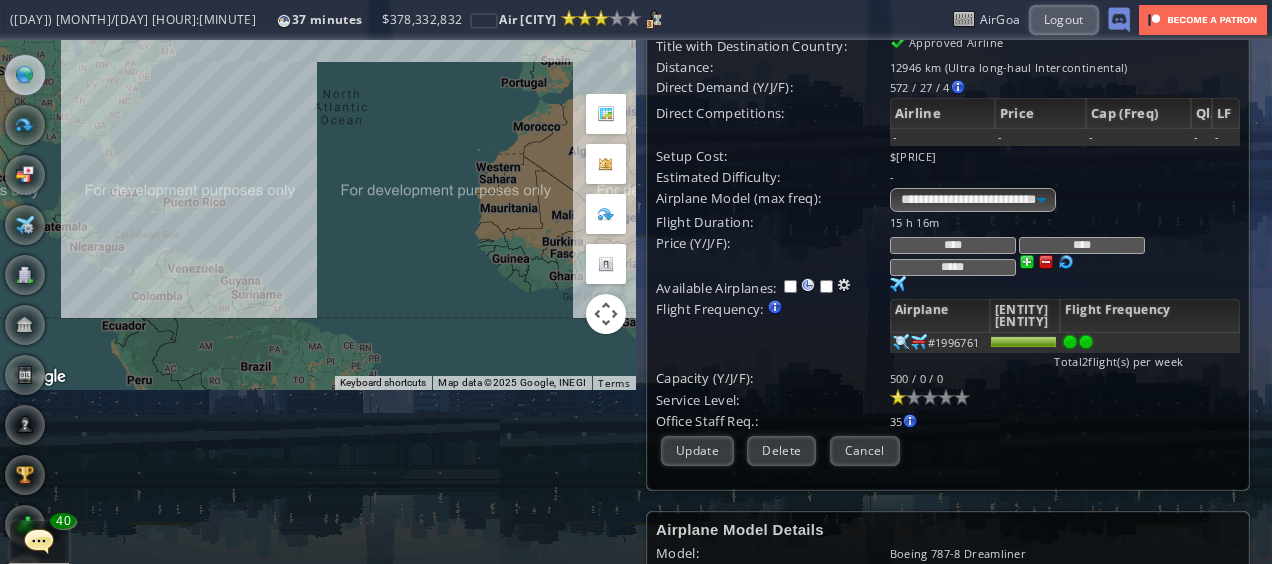scroll, scrollTop: 241, scrollLeft: 0, axis: vertical 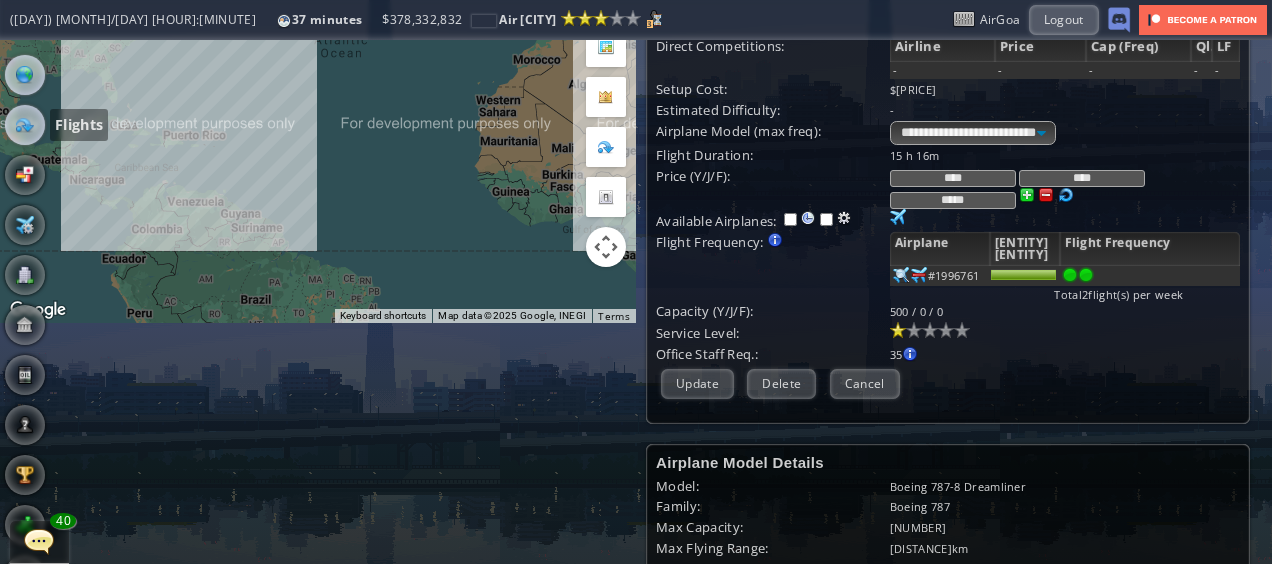 click at bounding box center (25, 125) 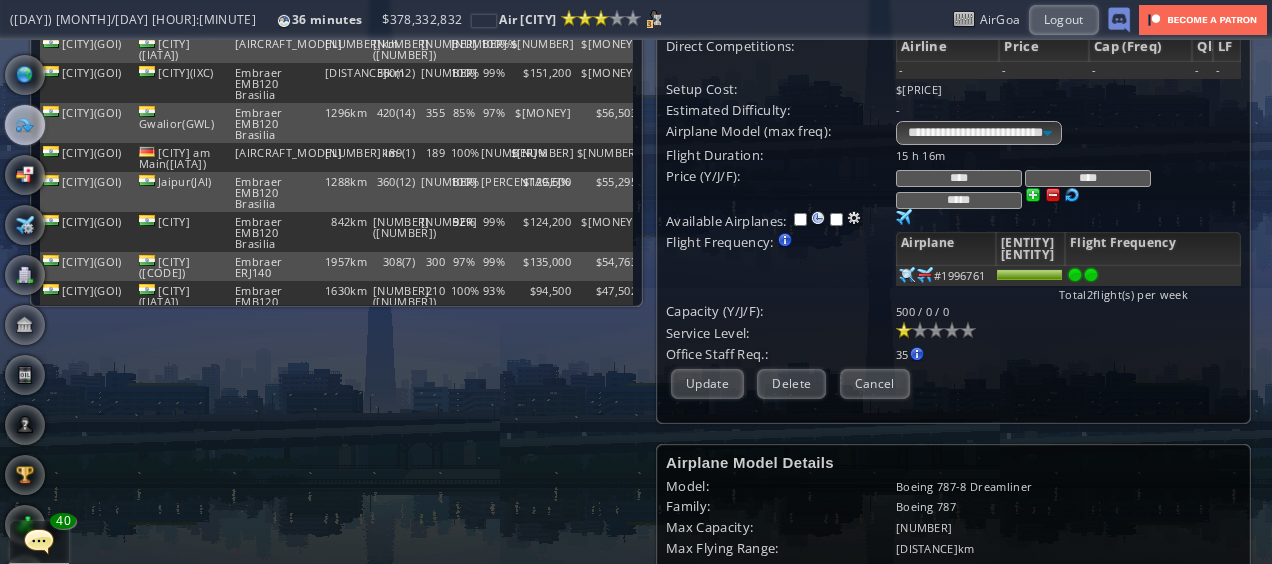 scroll, scrollTop: 0, scrollLeft: 0, axis: both 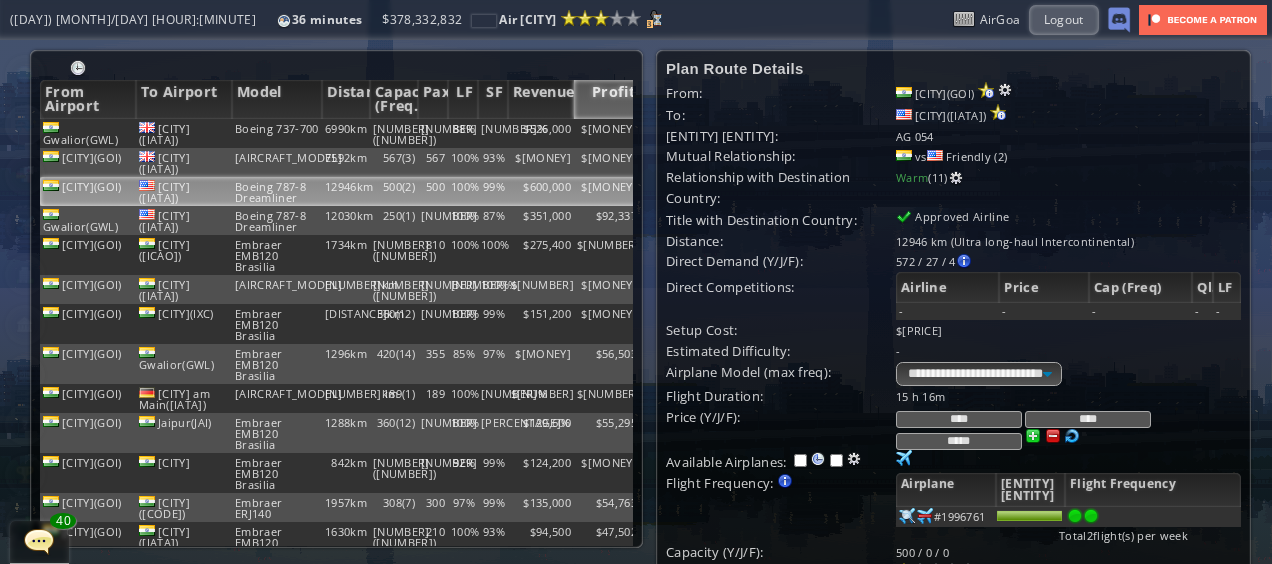click on "Profit" at bounding box center (607, 99) 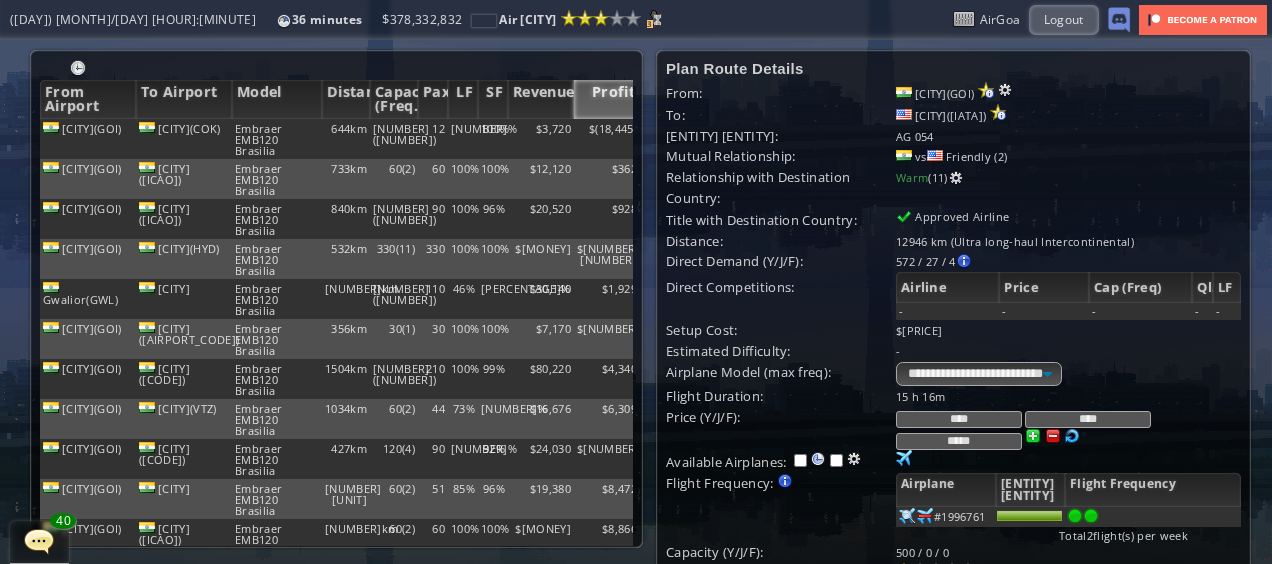 click on "Profit" at bounding box center (607, 99) 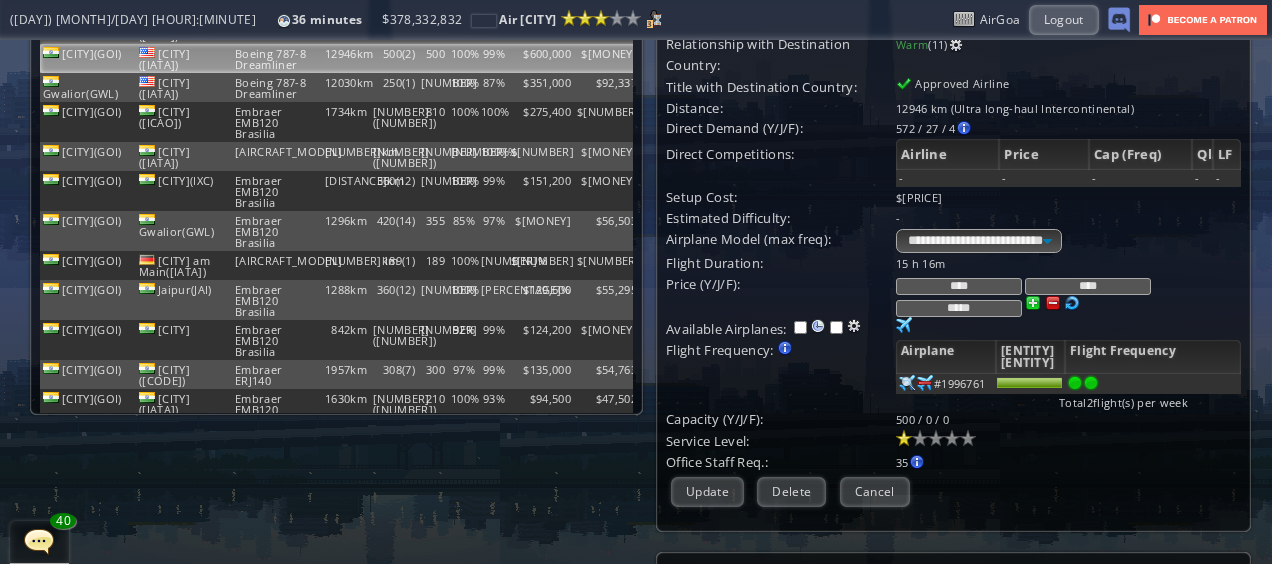 scroll, scrollTop: 180, scrollLeft: 0, axis: vertical 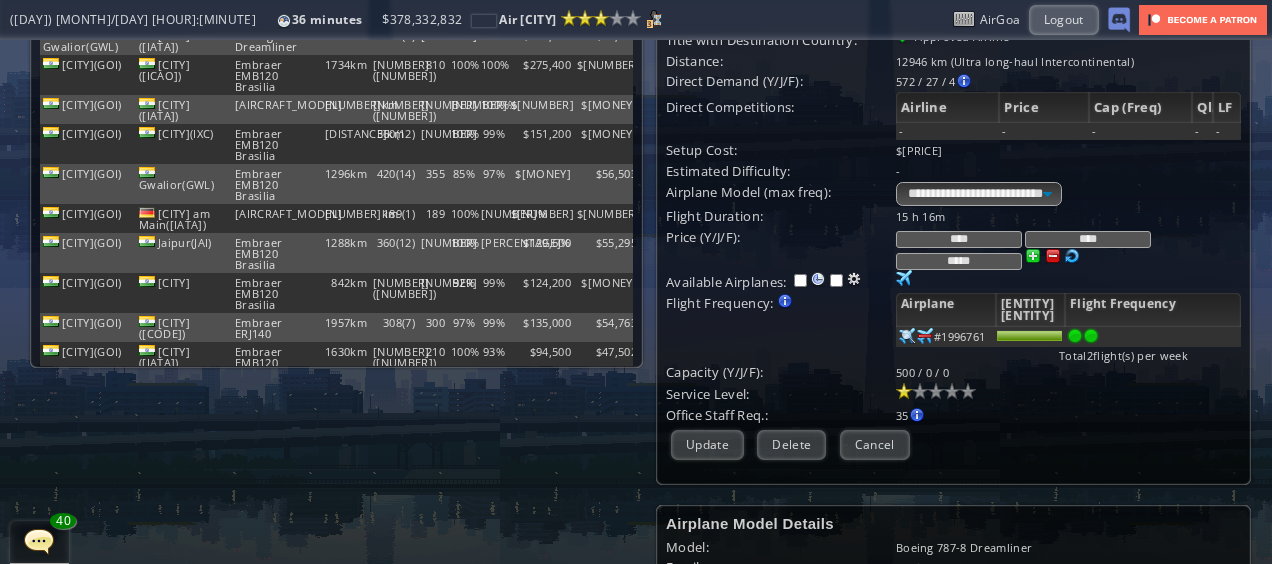 click on "****" at bounding box center (959, 239) 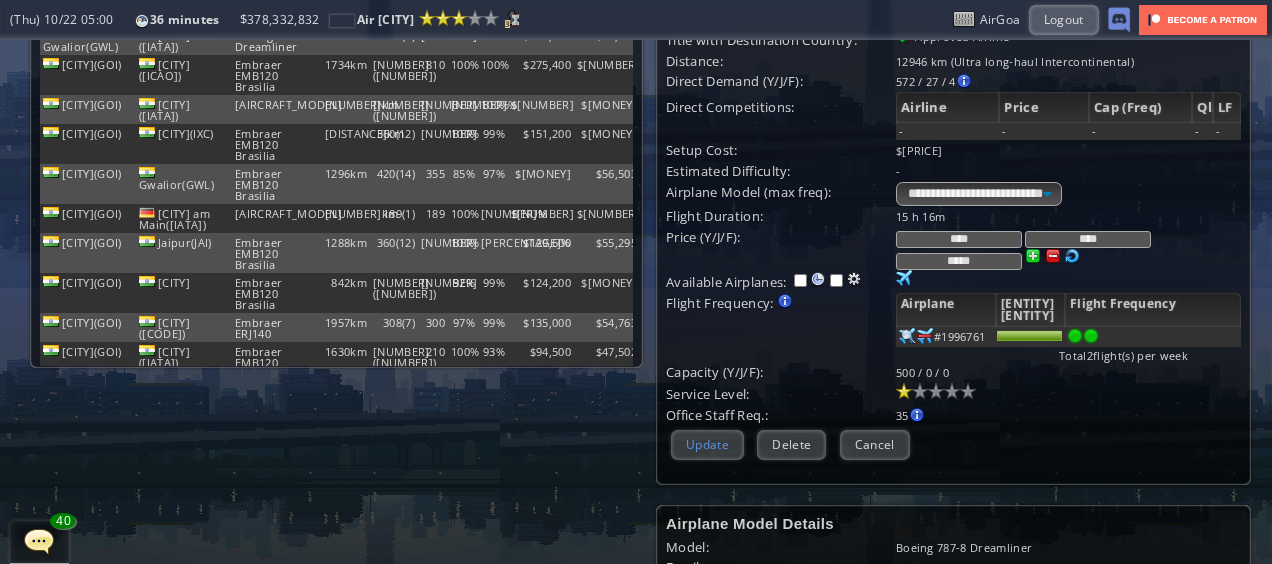 click on "Update" at bounding box center (707, 444) 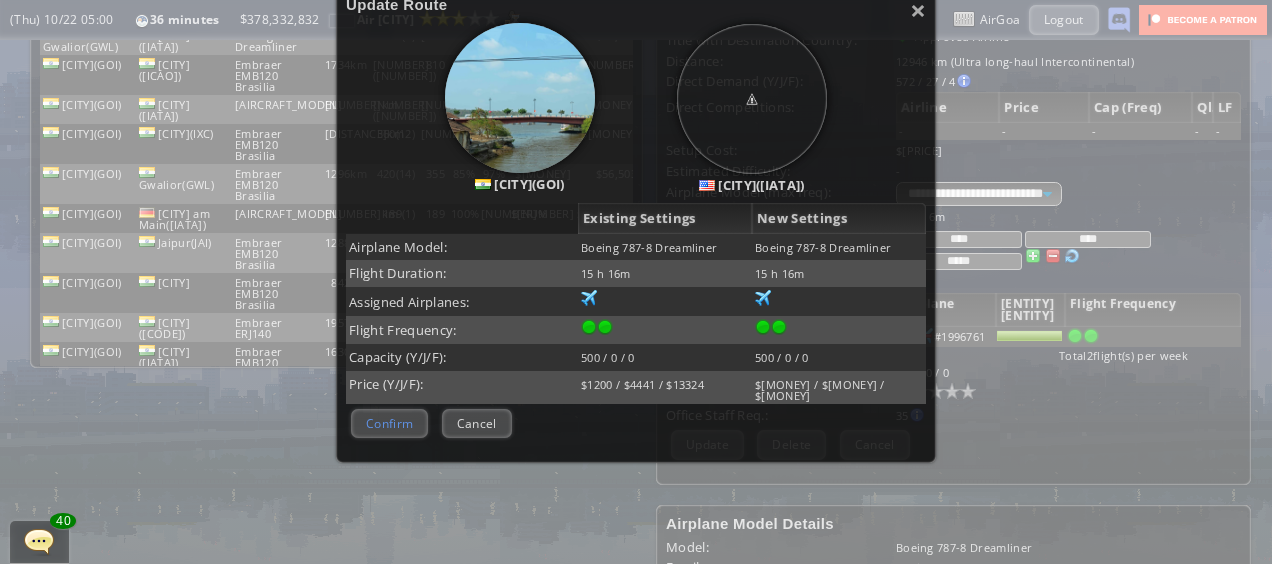 click on "Confirm" at bounding box center [389, 423] 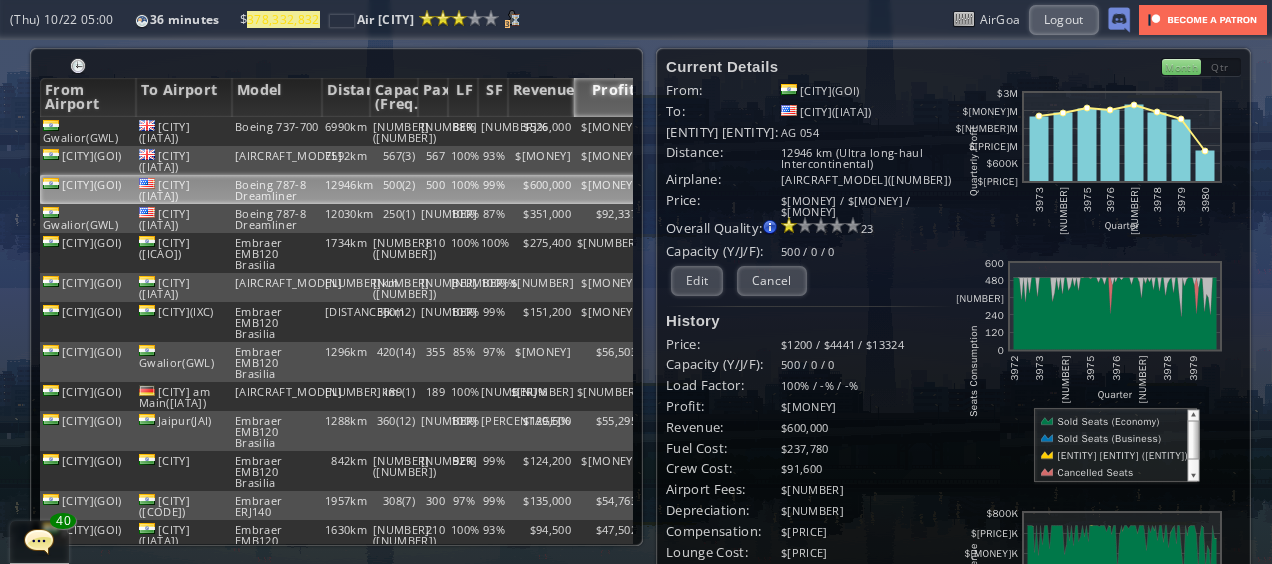 scroll, scrollTop: 0, scrollLeft: 0, axis: both 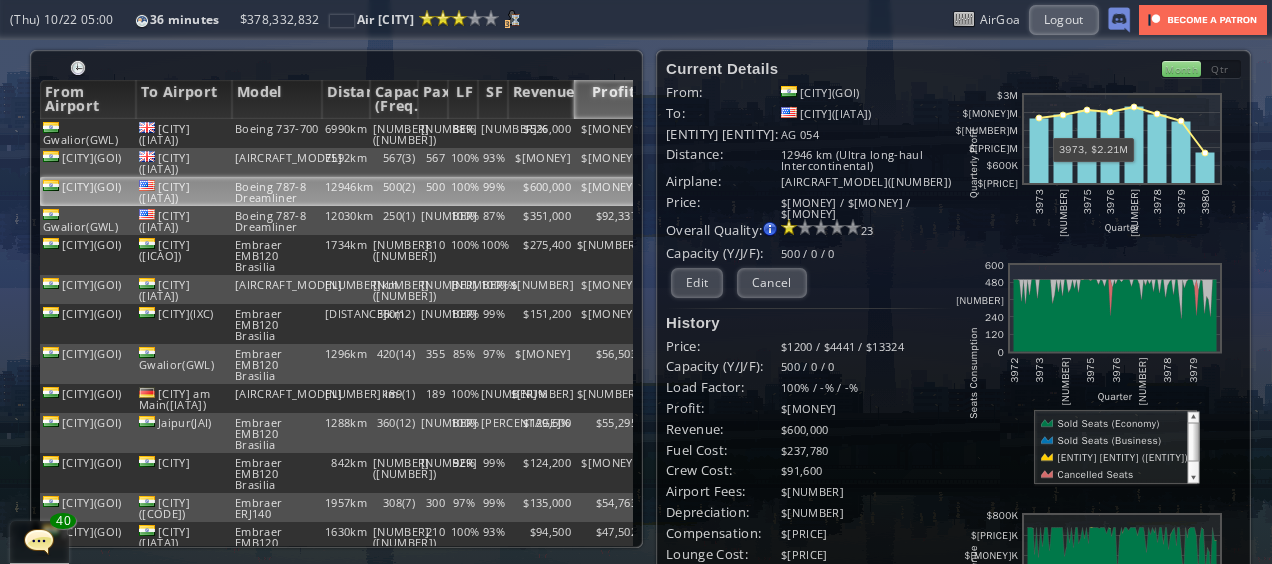 click on "Profit" at bounding box center [607, 99] 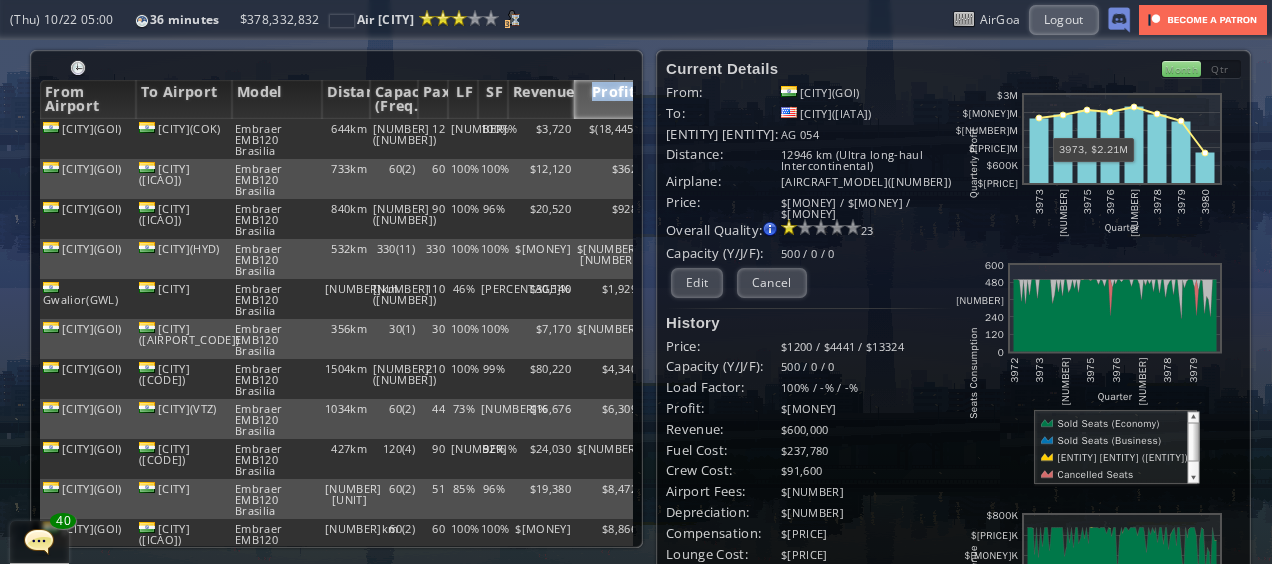 click on "Profit" at bounding box center (607, 99) 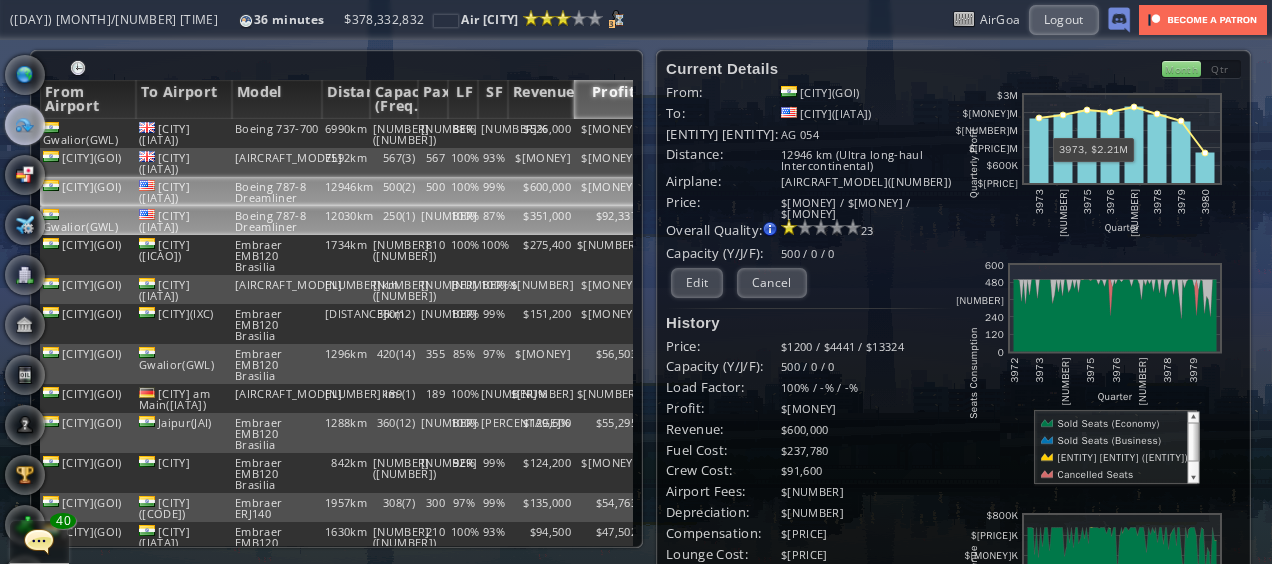 click on "12030km" at bounding box center [346, 133] 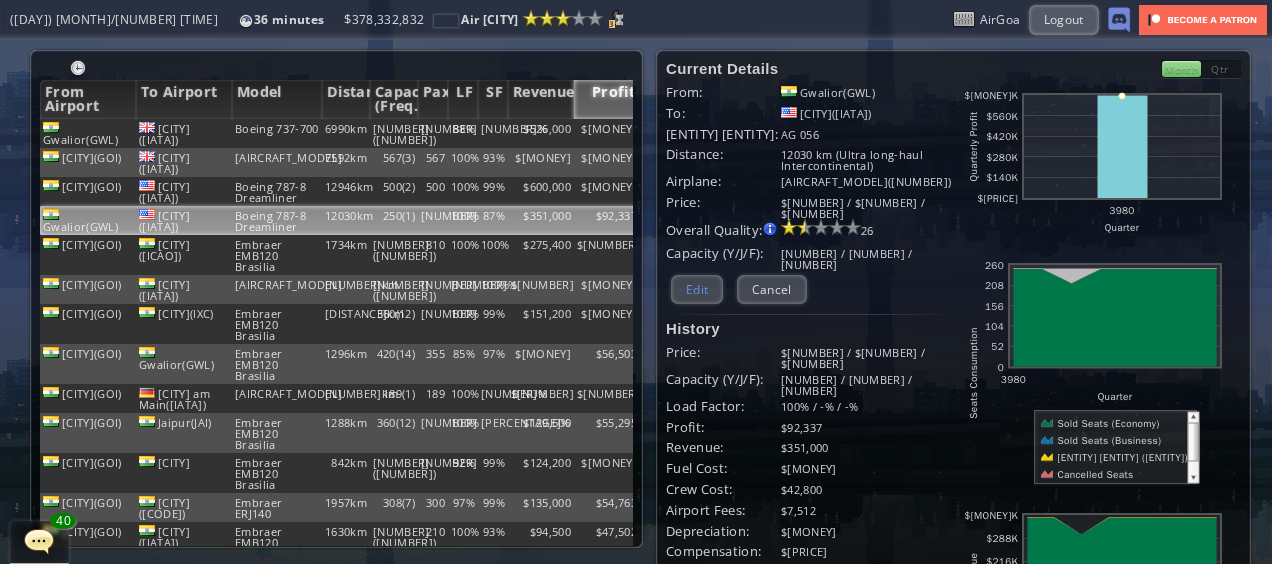 click on "Edit" at bounding box center [697, 289] 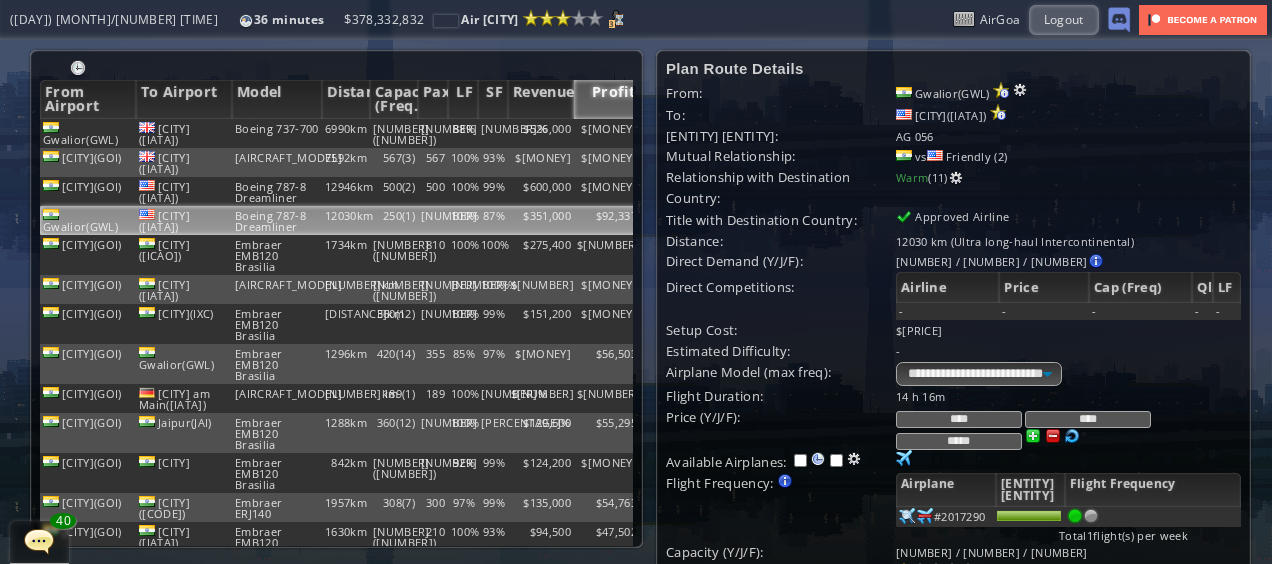 click on "****" at bounding box center (959, 419) 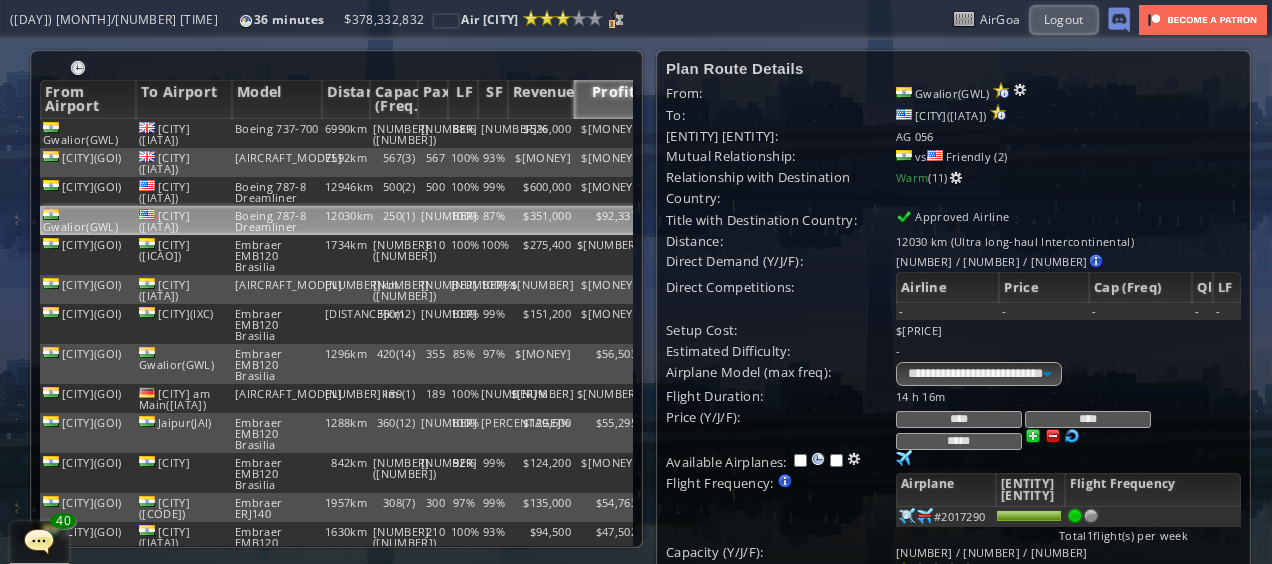 scroll, scrollTop: 113, scrollLeft: 0, axis: vertical 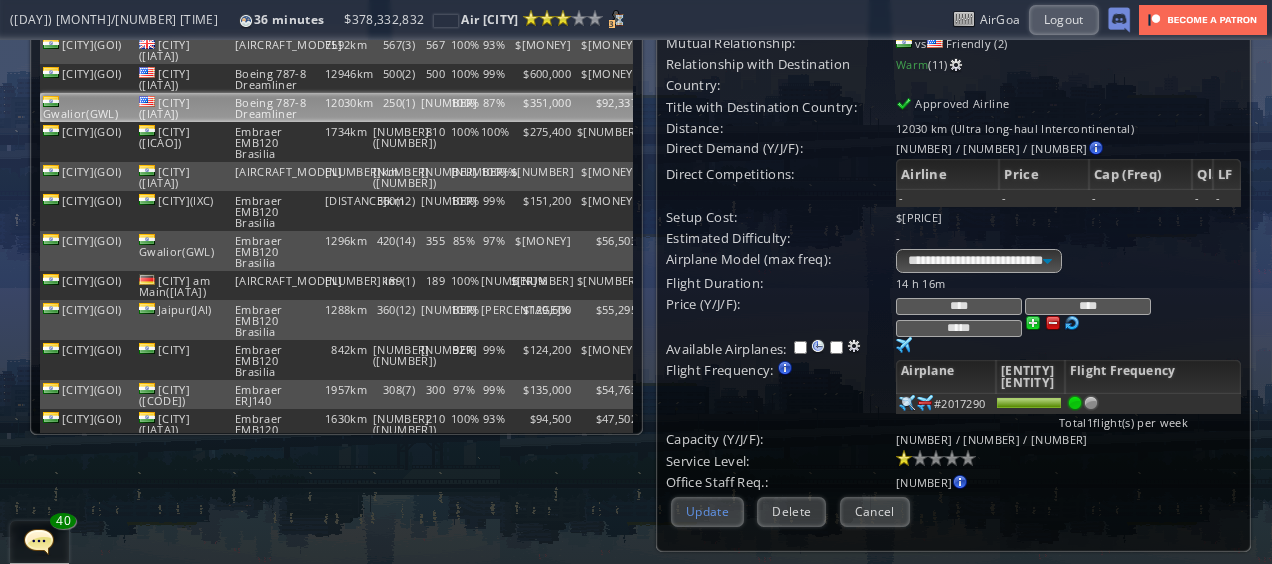 type on "****" 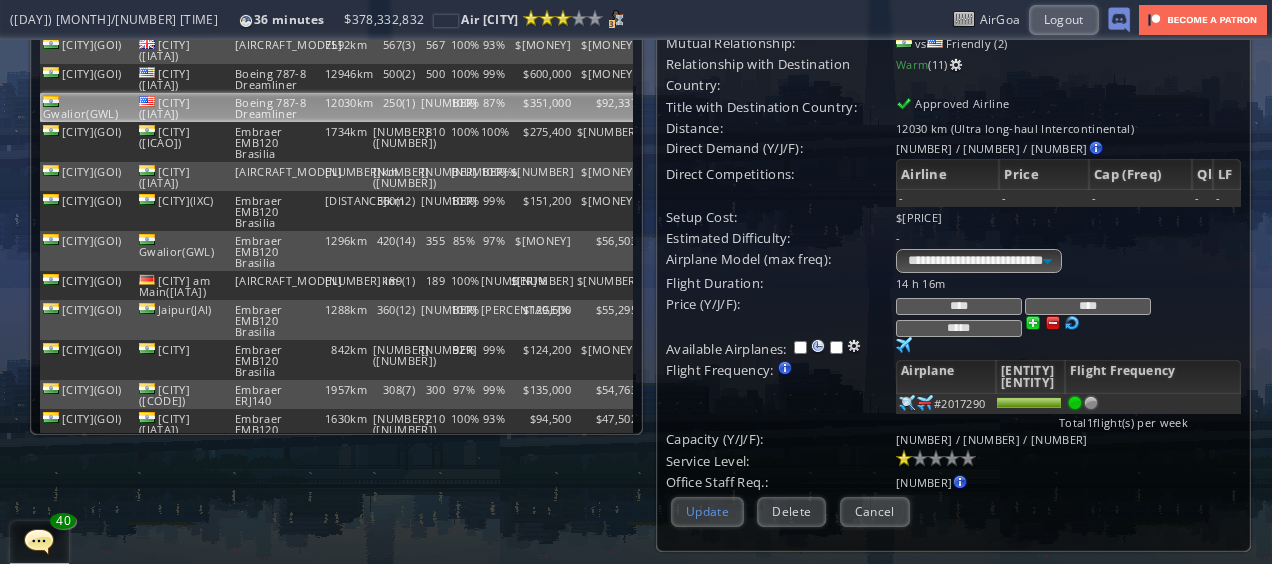 click on "Update" at bounding box center (707, 511) 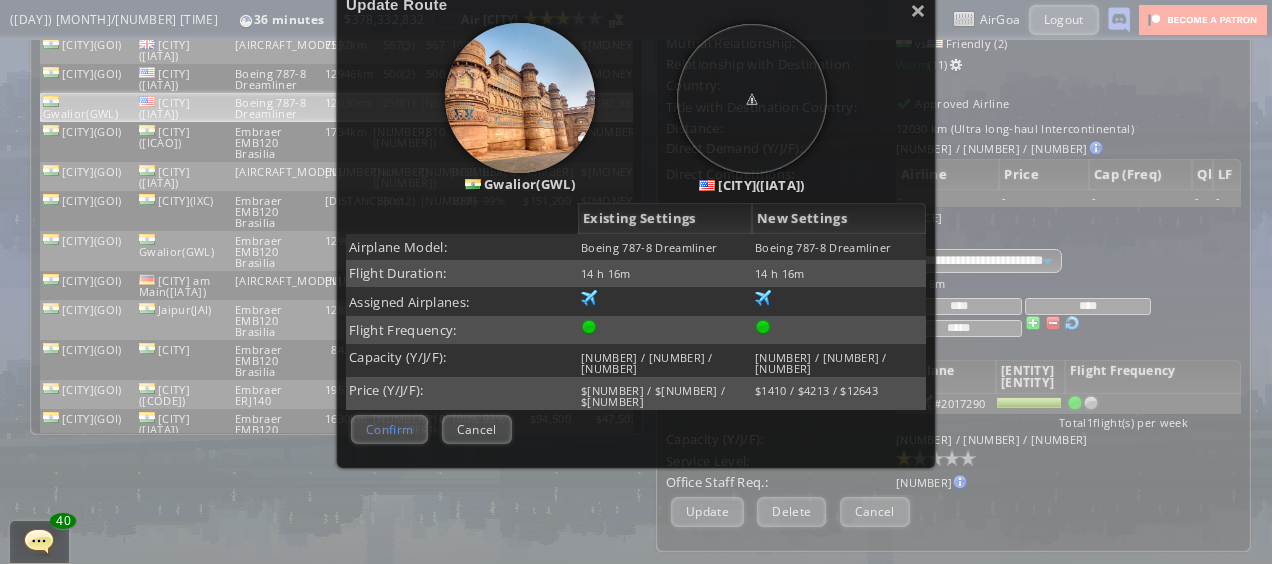 click on "Confirm" at bounding box center [389, 429] 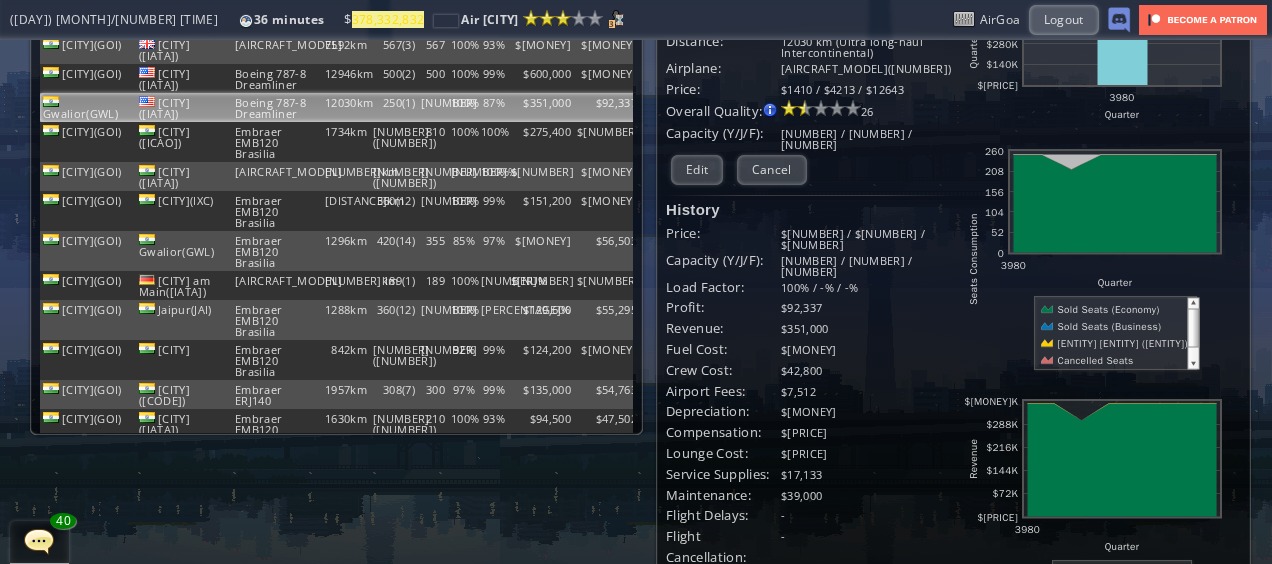 scroll, scrollTop: 0, scrollLeft: 0, axis: both 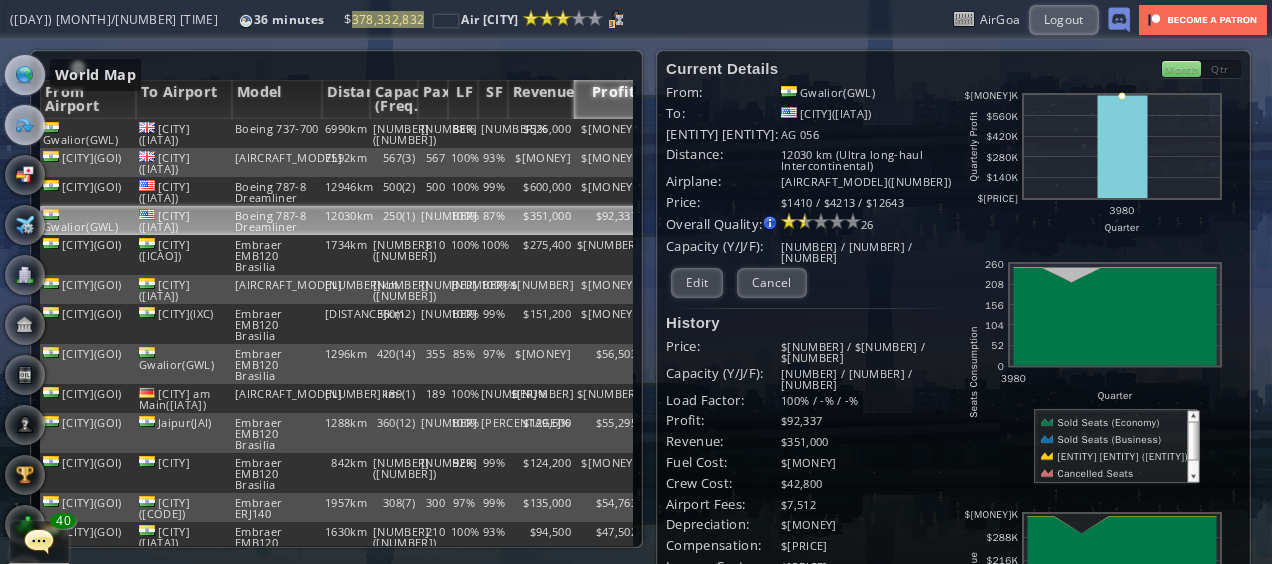 click at bounding box center (25, 75) 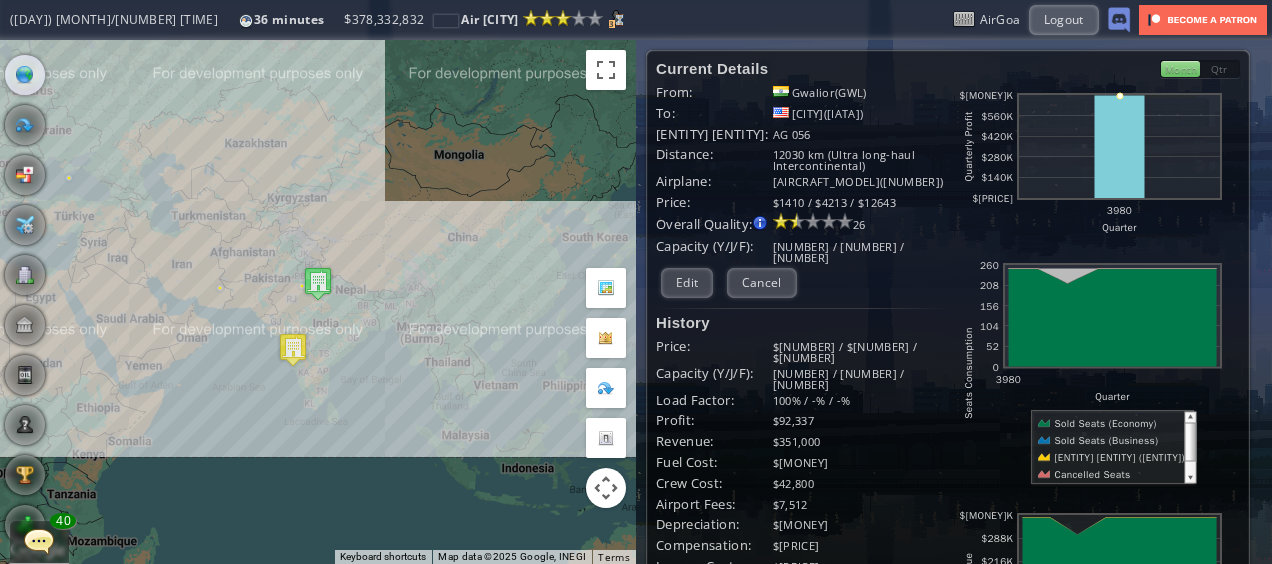 drag, startPoint x: 320, startPoint y: 366, endPoint x: 356, endPoint y: 444, distance: 85.90693 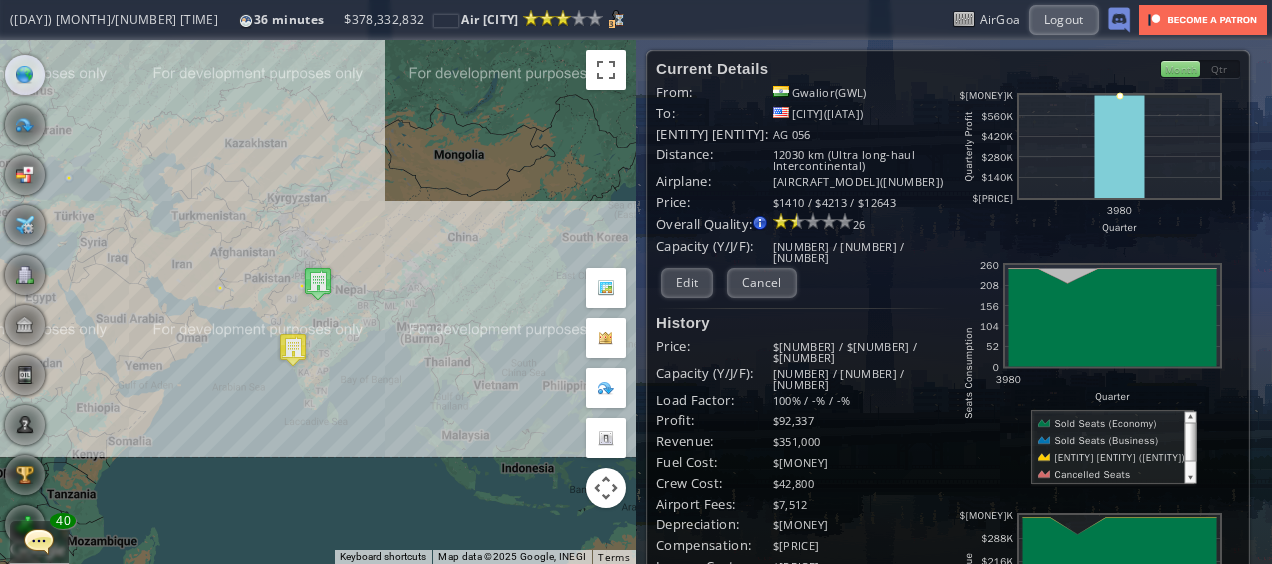 click on "To navigate, press the arrow keys." at bounding box center [318, 302] 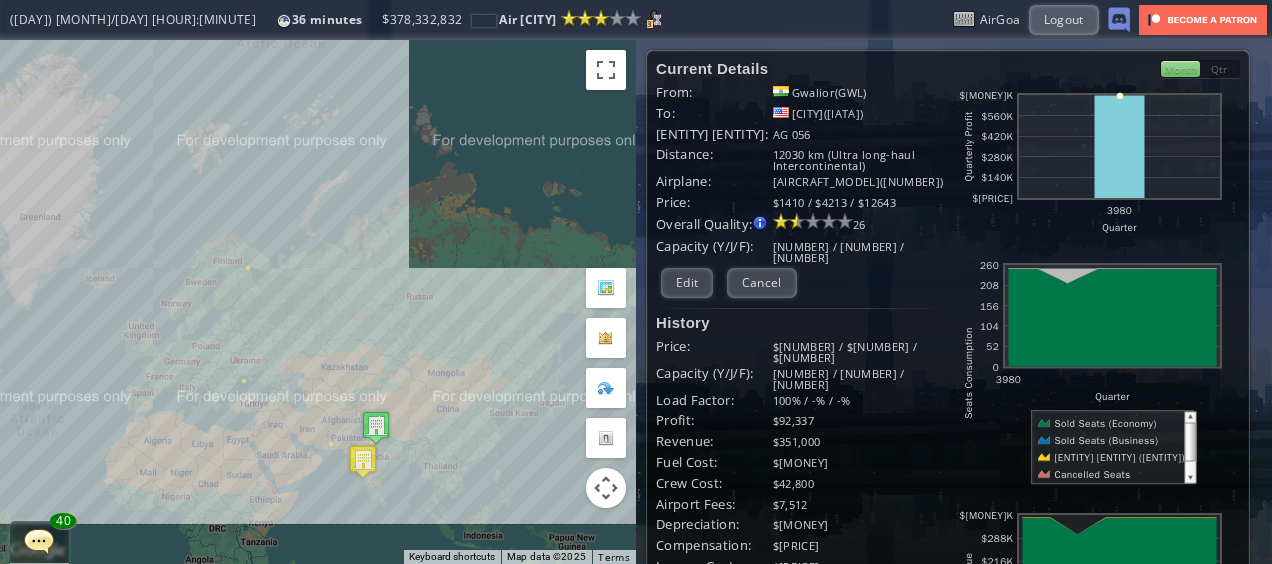 drag, startPoint x: 370, startPoint y: 445, endPoint x: 304, endPoint y: 366, distance: 102.941734 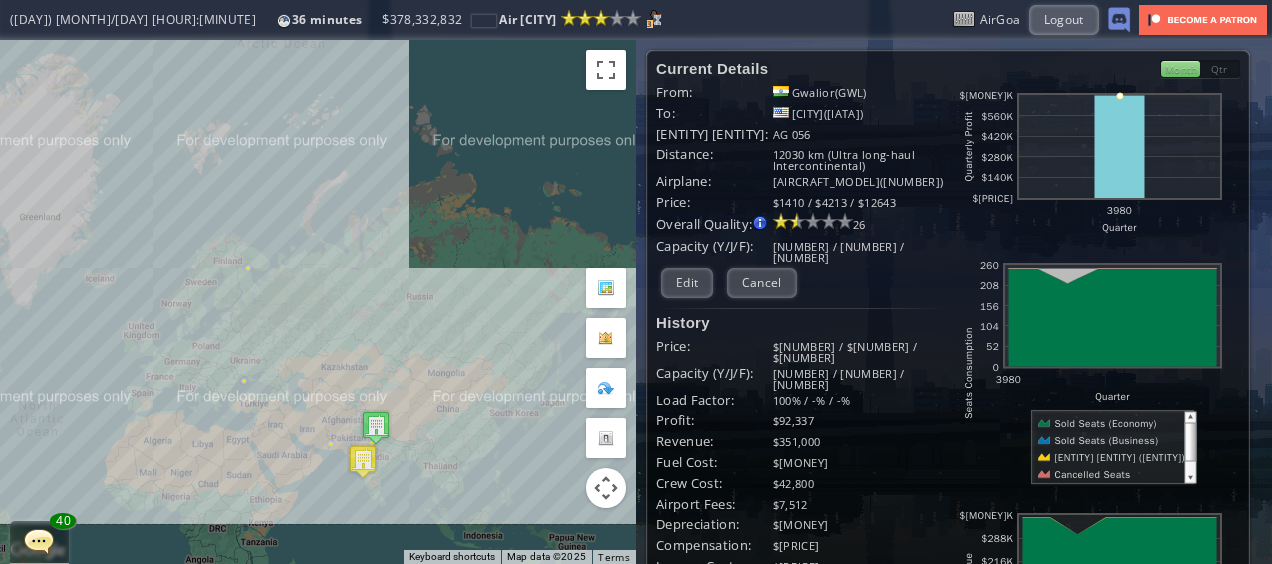 click at bounding box center [376, 427] 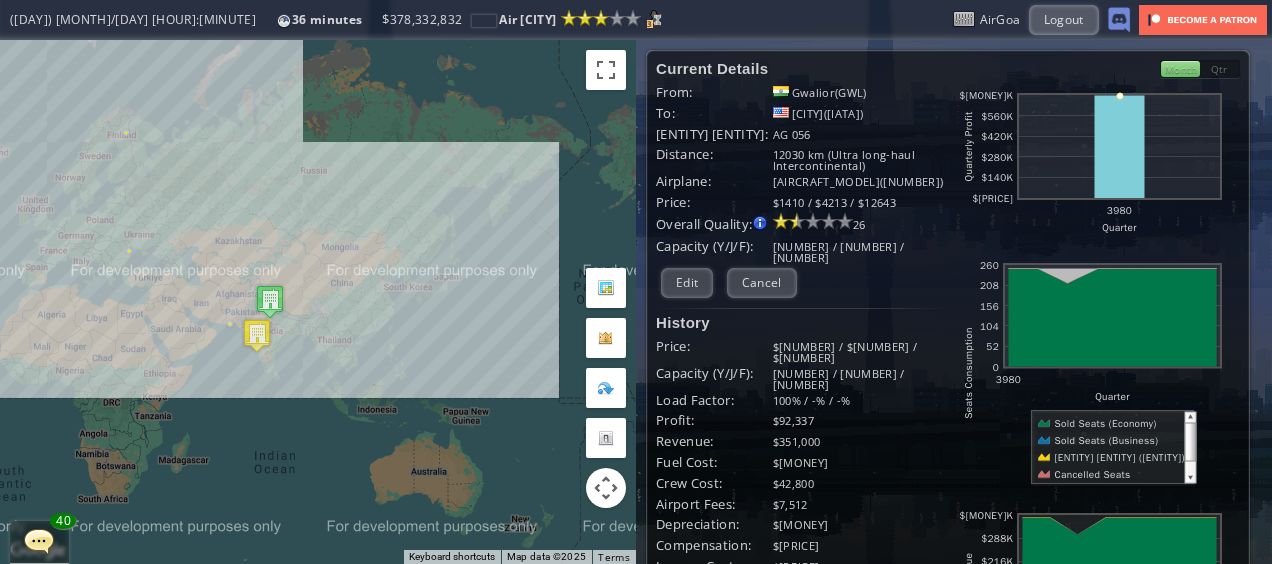 drag, startPoint x: 216, startPoint y: 405, endPoint x: 372, endPoint y: 342, distance: 168.2409 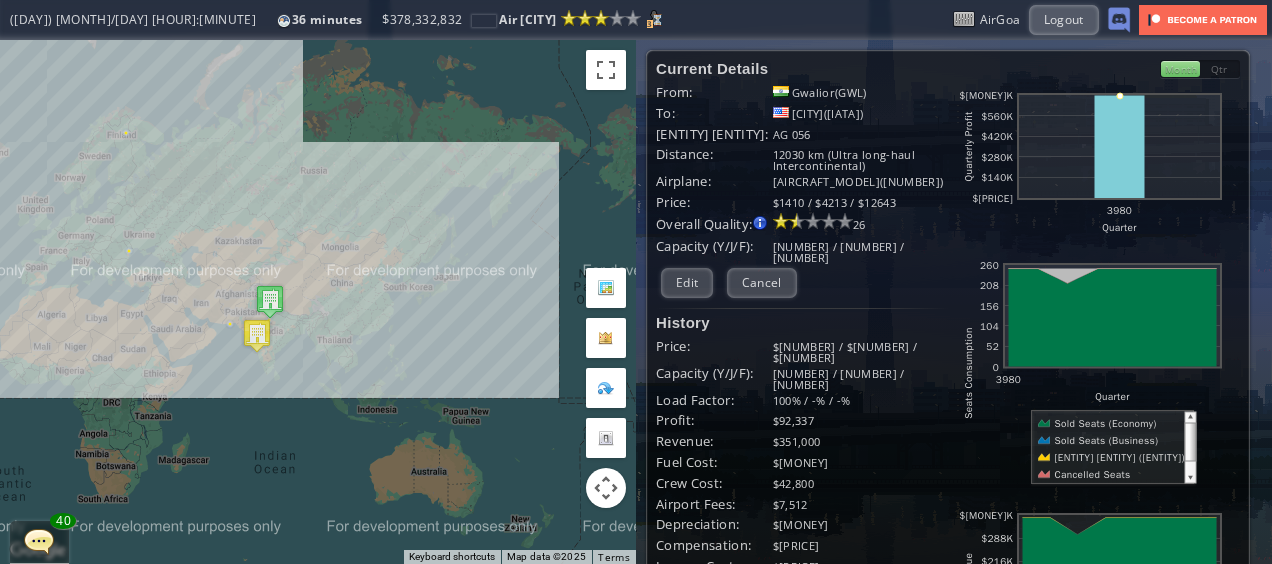 click on "To navigate, press the arrow keys." at bounding box center [318, 302] 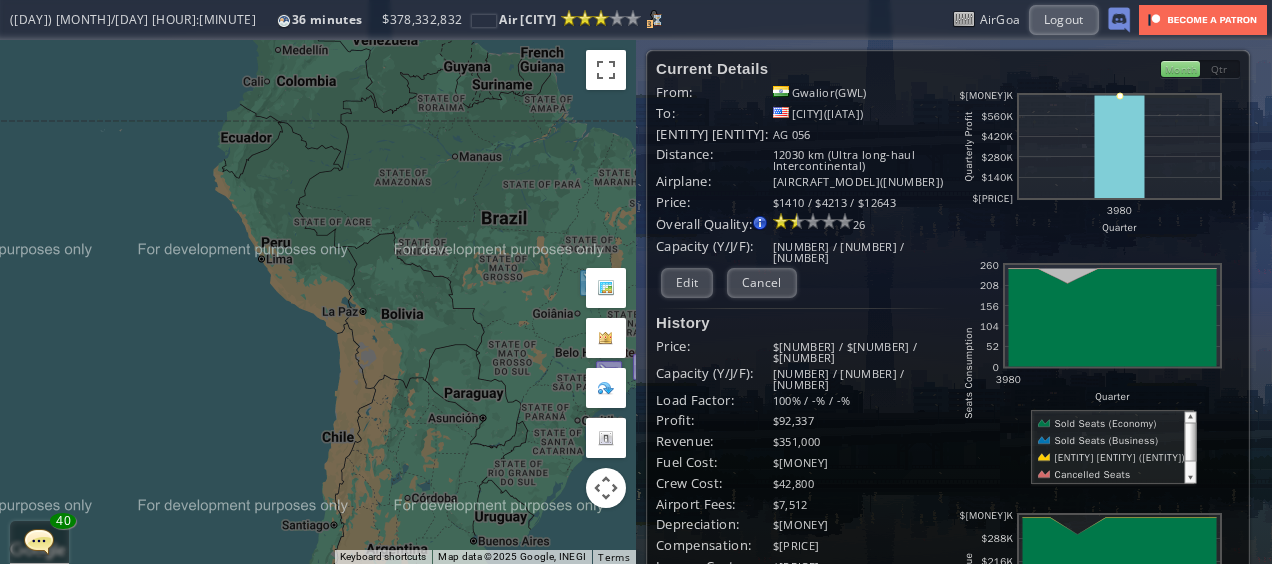 drag, startPoint x: 503, startPoint y: 296, endPoint x: 388, endPoint y: 302, distance: 115.15642 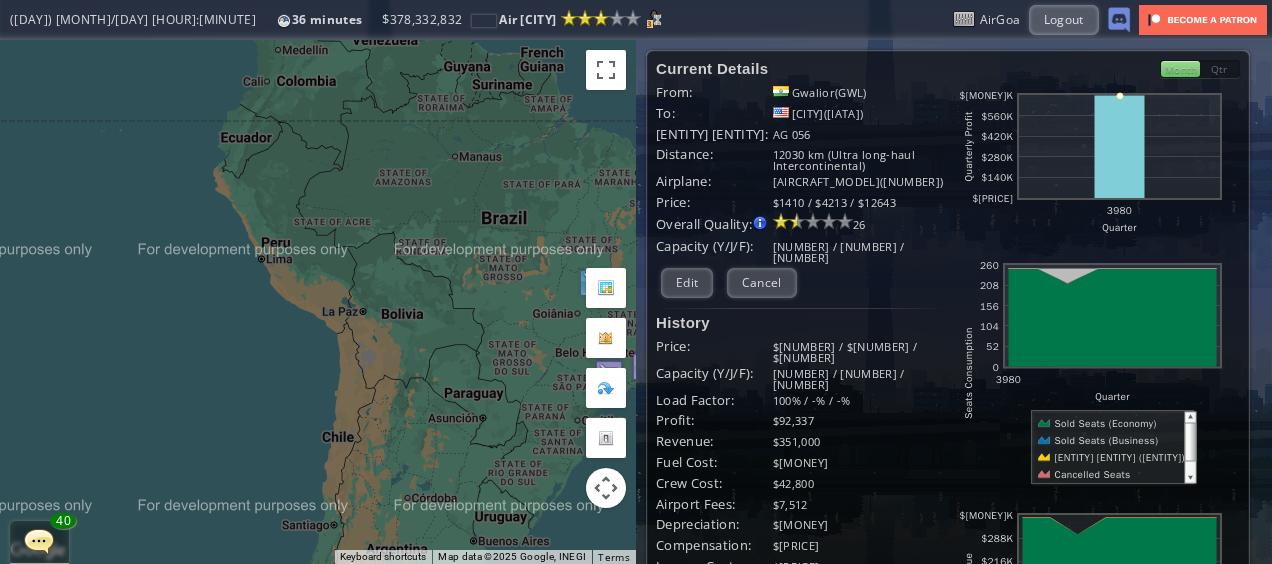 click on "To navigate, press the arrow keys." at bounding box center (318, 302) 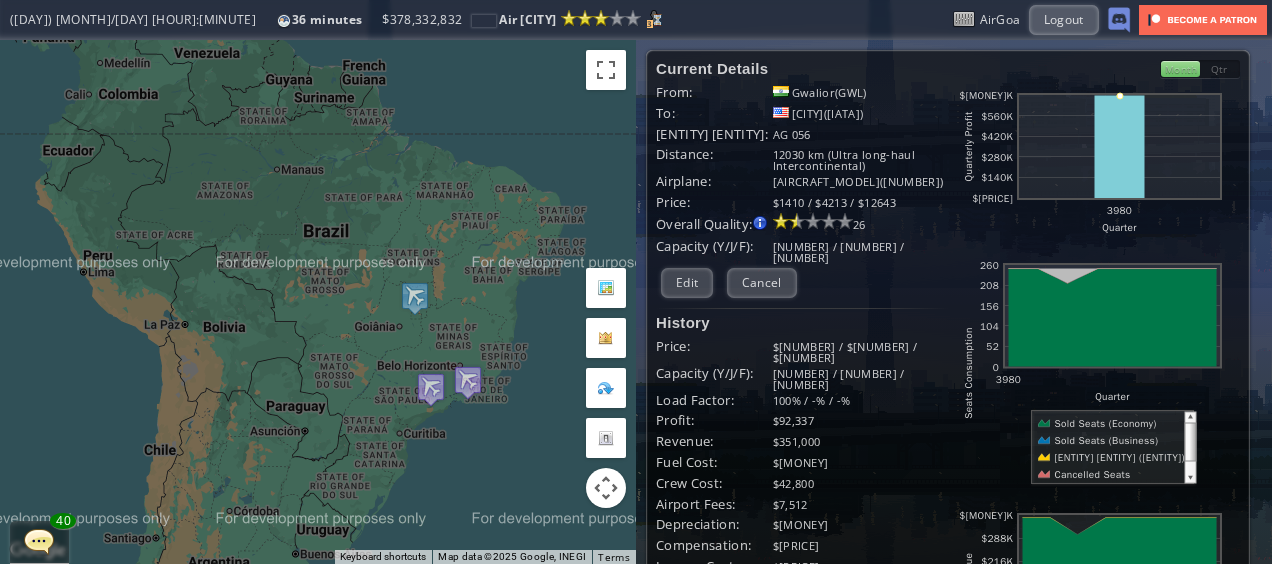 click on "To navigate, press the arrow keys." at bounding box center [318, 302] 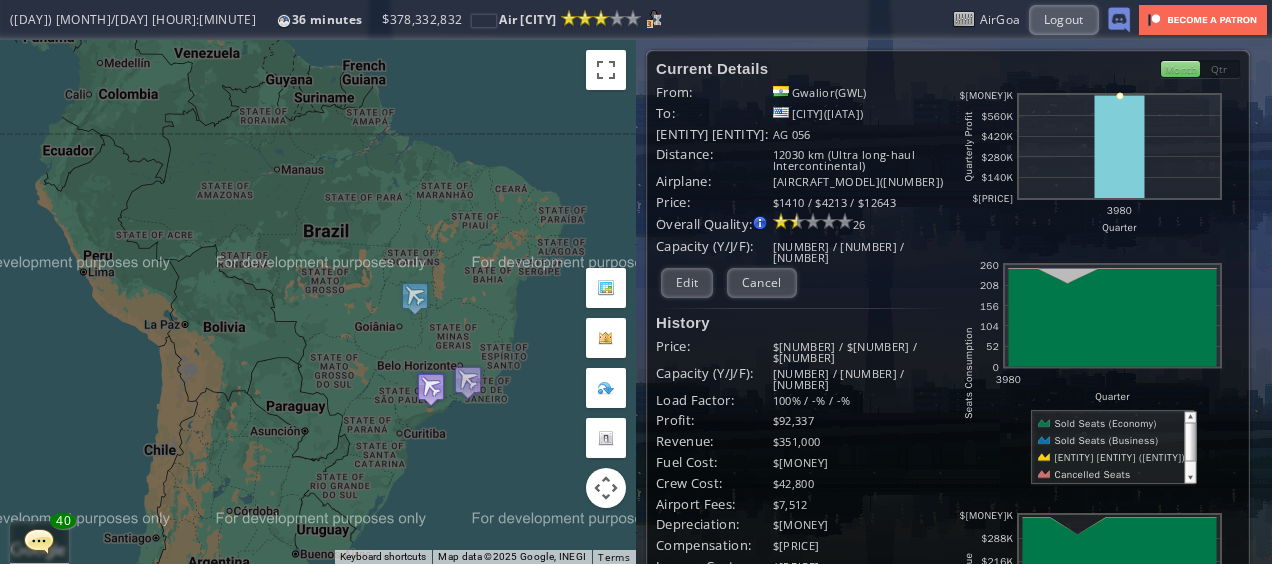 click at bounding box center [431, 389] 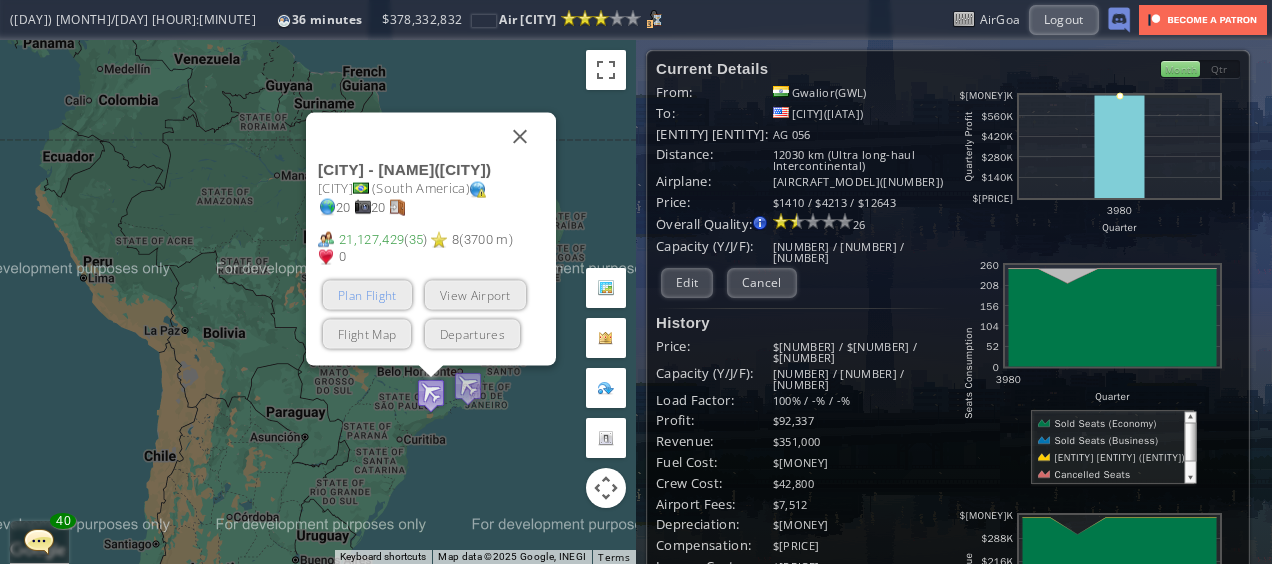 click on "Plan Flight" at bounding box center (367, 295) 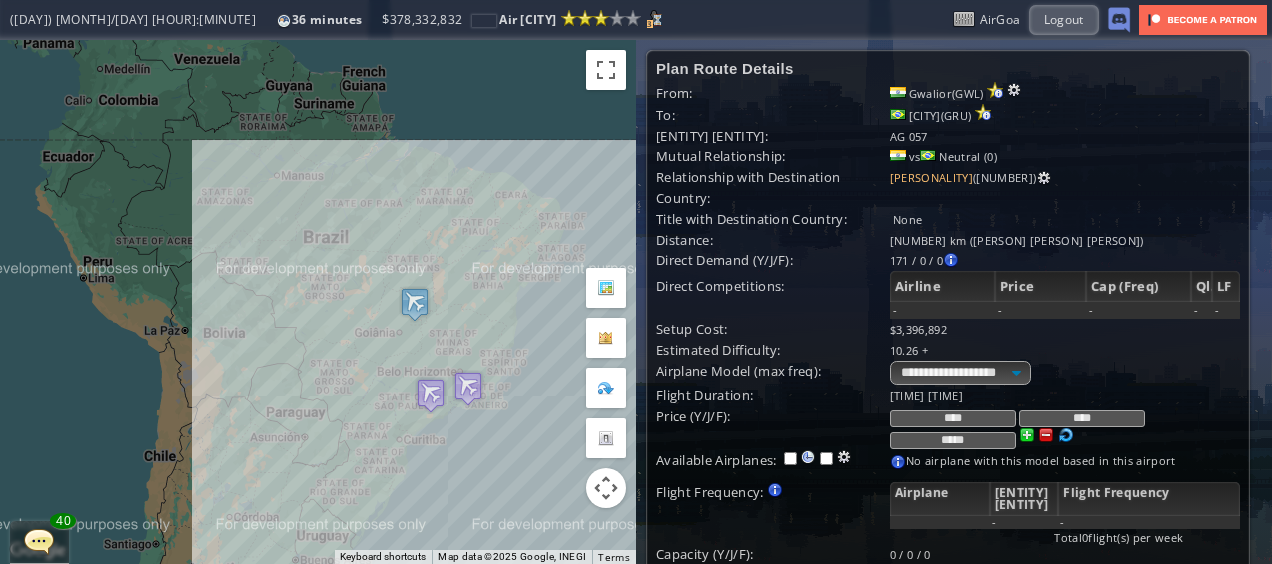 drag, startPoint x: 212, startPoint y: 230, endPoint x: 104, endPoint y: 334, distance: 149.93332 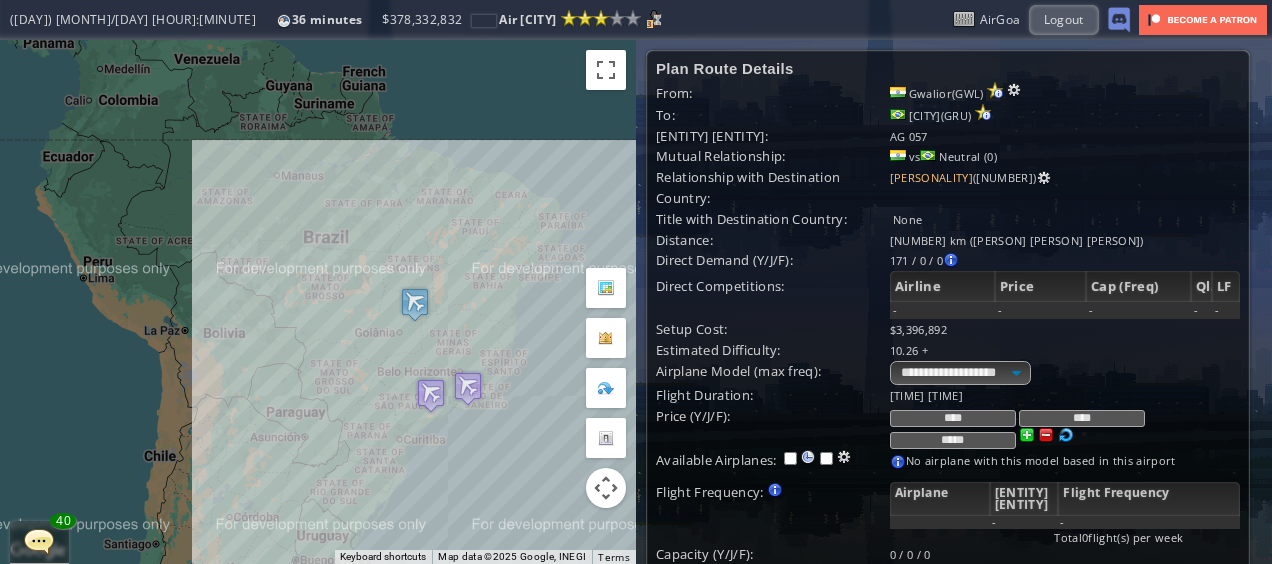 click on "To navigate, press the arrow keys." at bounding box center (318, 302) 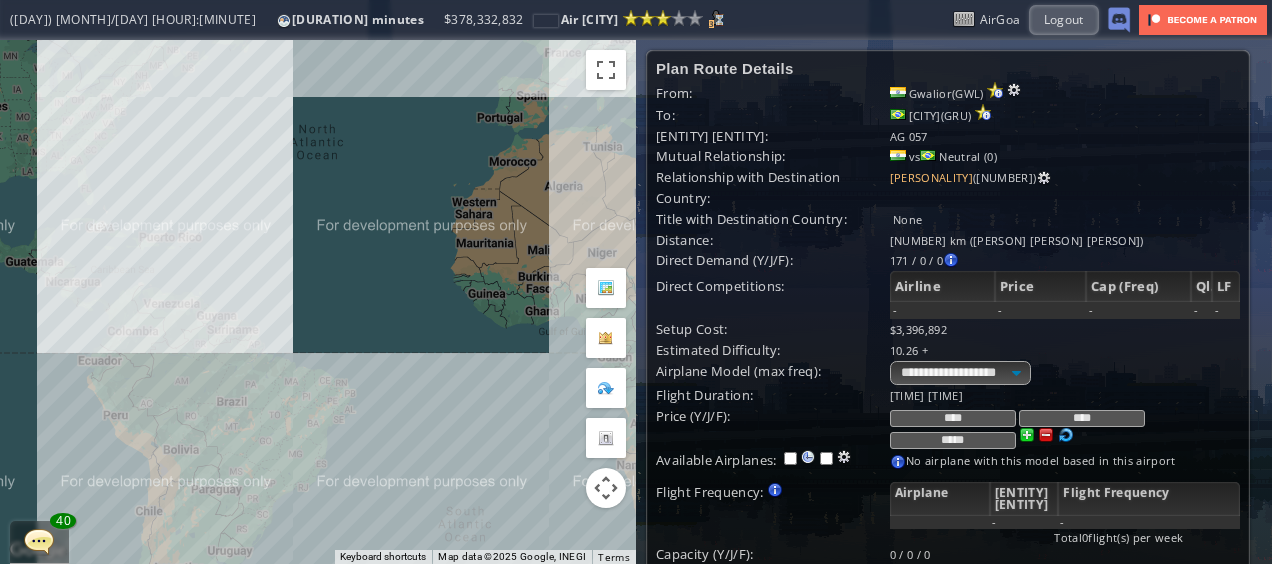 drag, startPoint x: 331, startPoint y: 322, endPoint x: 178, endPoint y: 316, distance: 153.1176 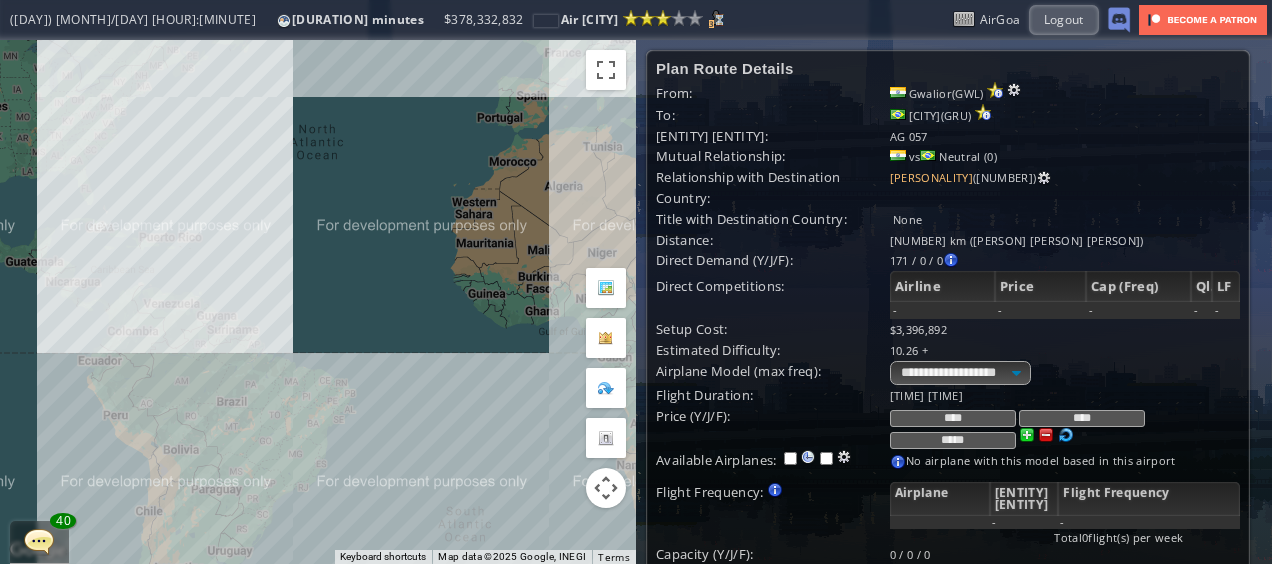 click on "To navigate, press the arrow keys." at bounding box center [318, 302] 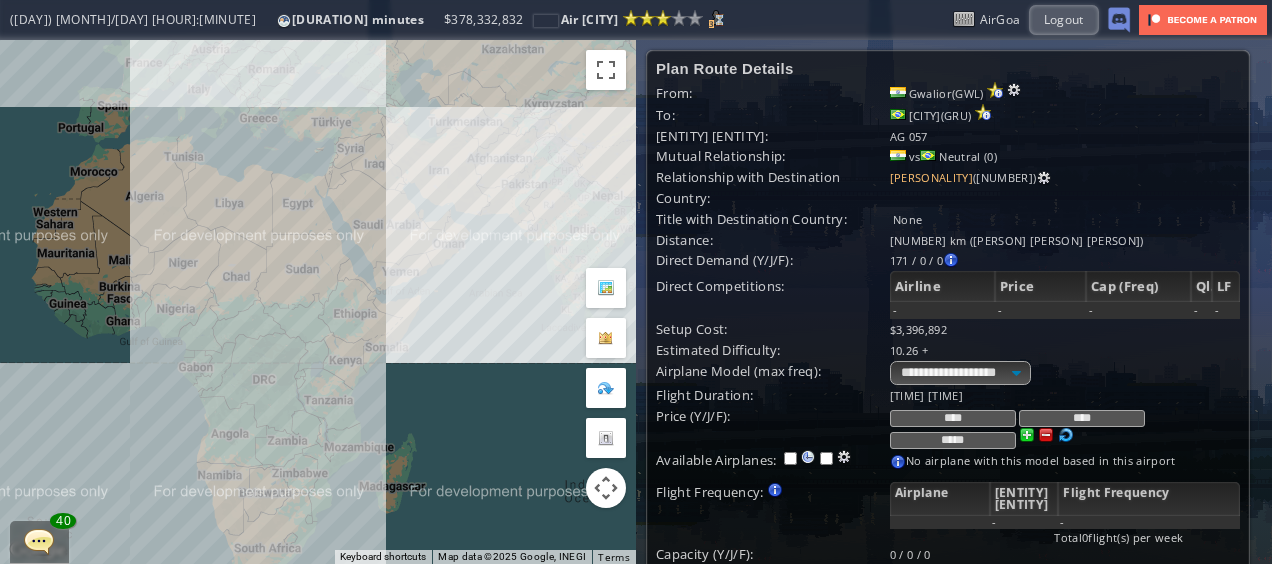 drag, startPoint x: 308, startPoint y: 320, endPoint x: 157, endPoint y: 318, distance: 151.01324 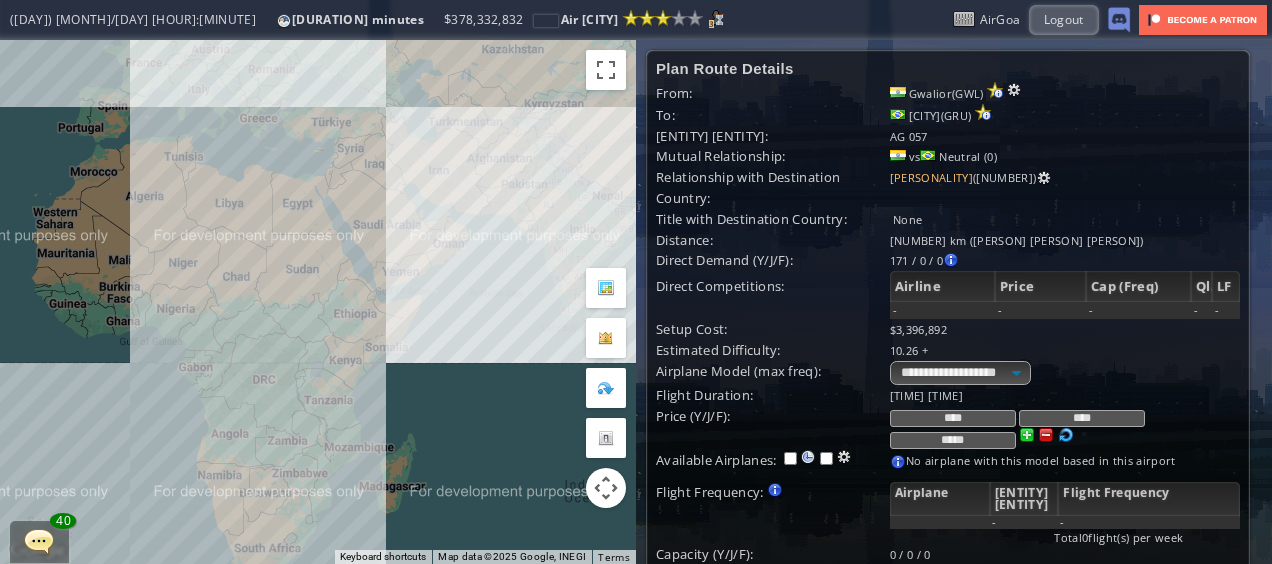 click on "To navigate, press the arrow keys." at bounding box center [318, 302] 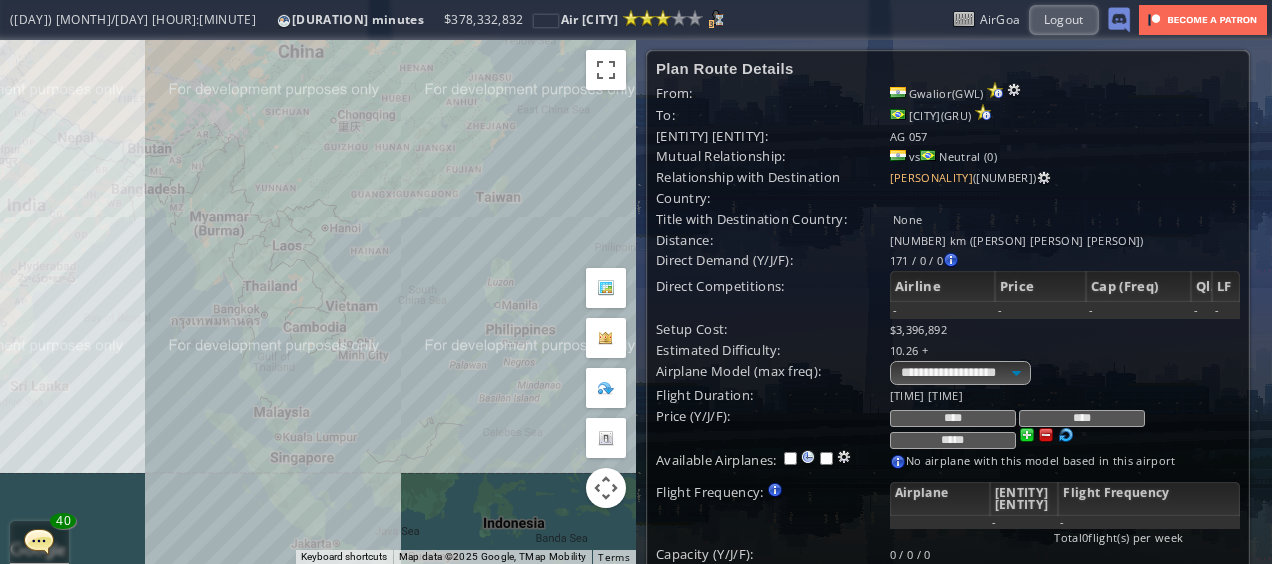 click on "To navigate, press the arrow keys." at bounding box center (318, 302) 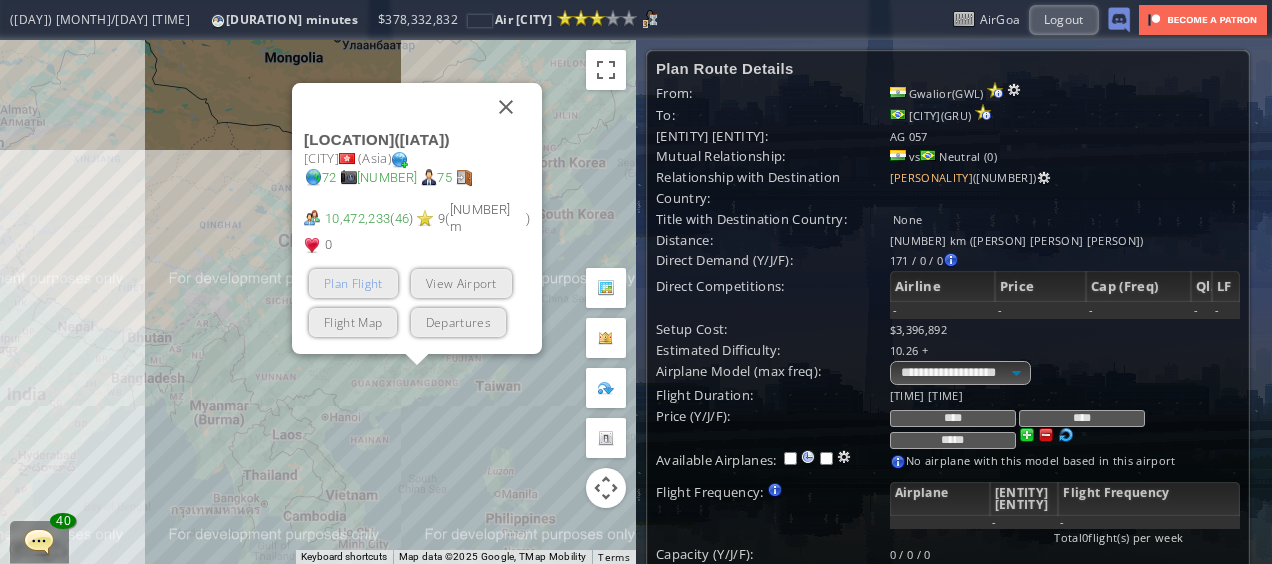 click on "Plan Flight" at bounding box center (353, 283) 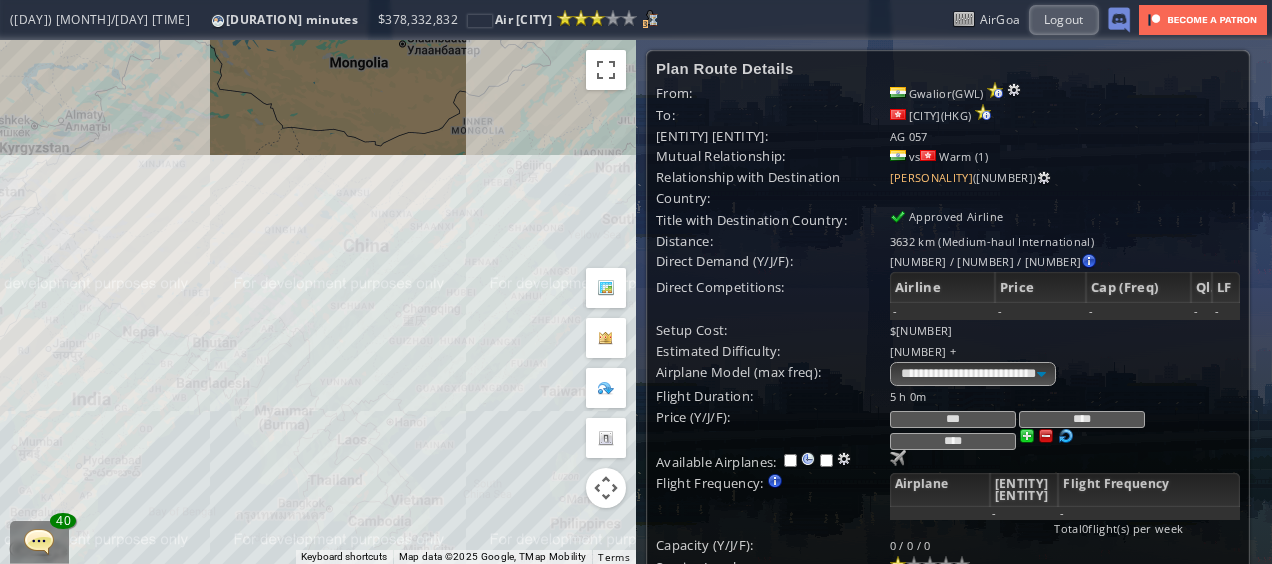 drag, startPoint x: 301, startPoint y: 400, endPoint x: 390, endPoint y: 413, distance: 89.94443 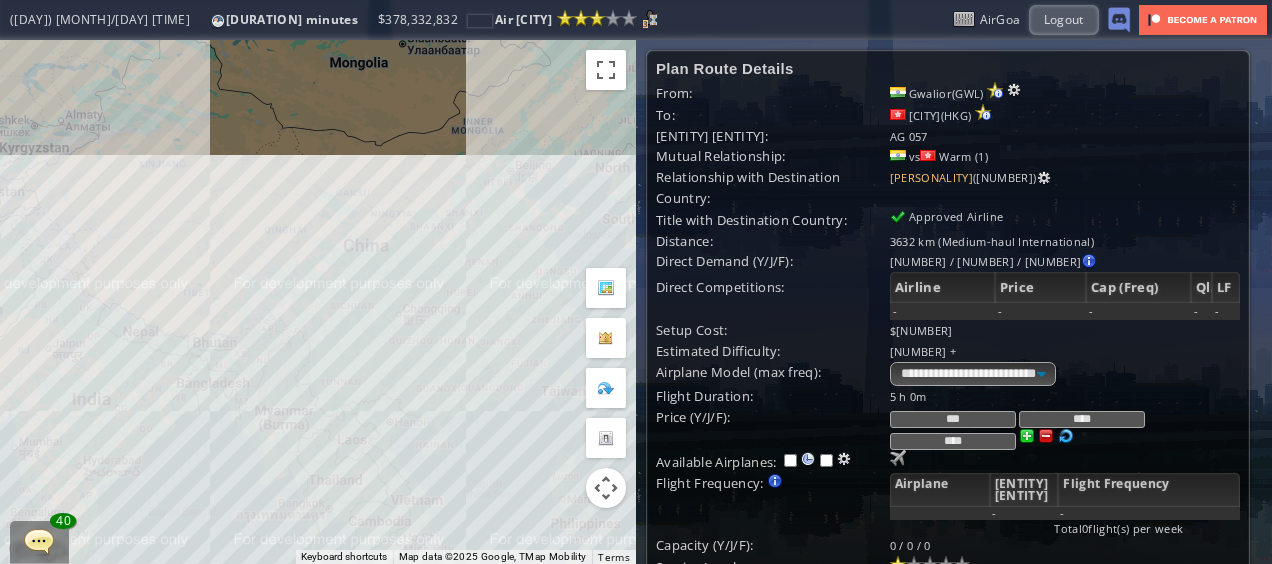 click on "To navigate, press the arrow keys." at bounding box center [318, 302] 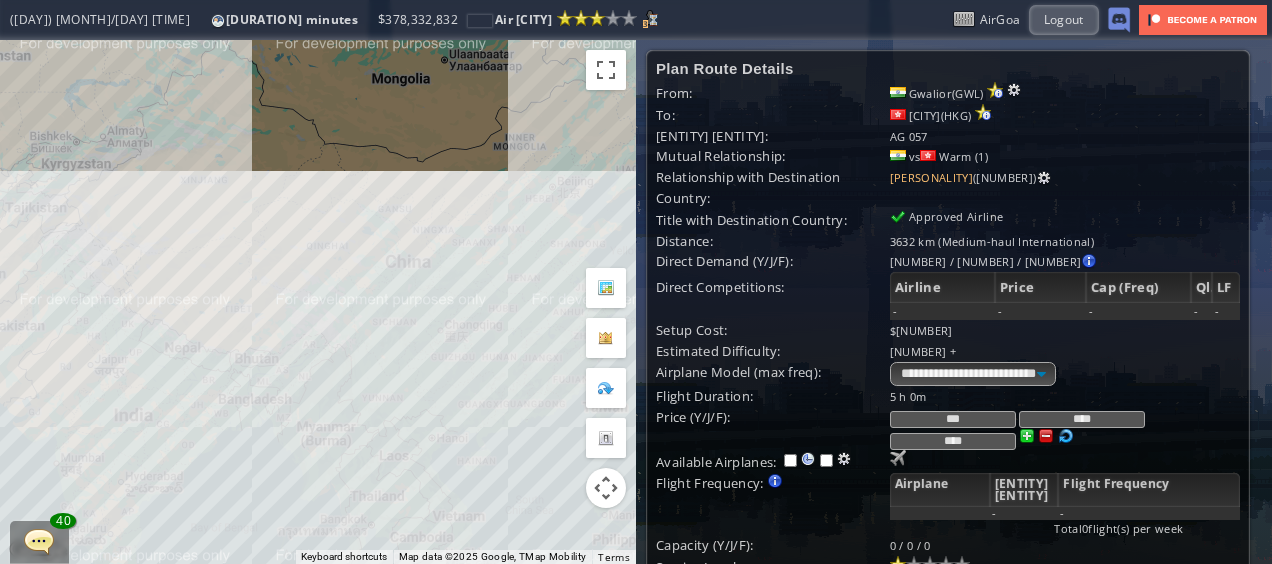 drag, startPoint x: 432, startPoint y: 432, endPoint x: 429, endPoint y: 321, distance: 111.040535 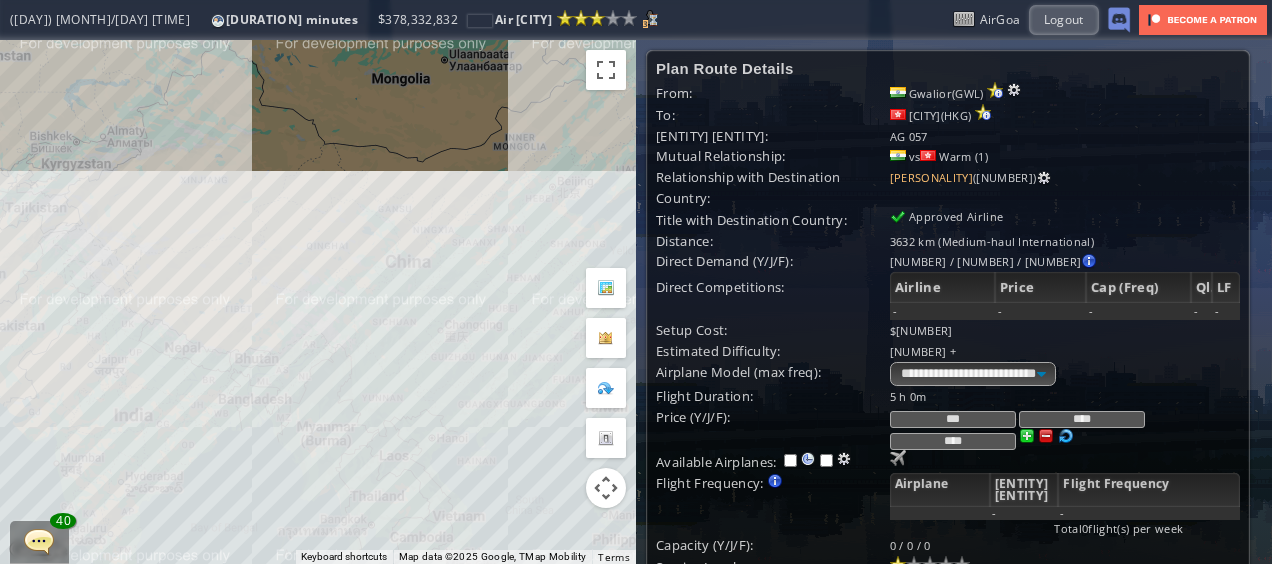 click on "To navigate, press the arrow keys." at bounding box center [318, 302] 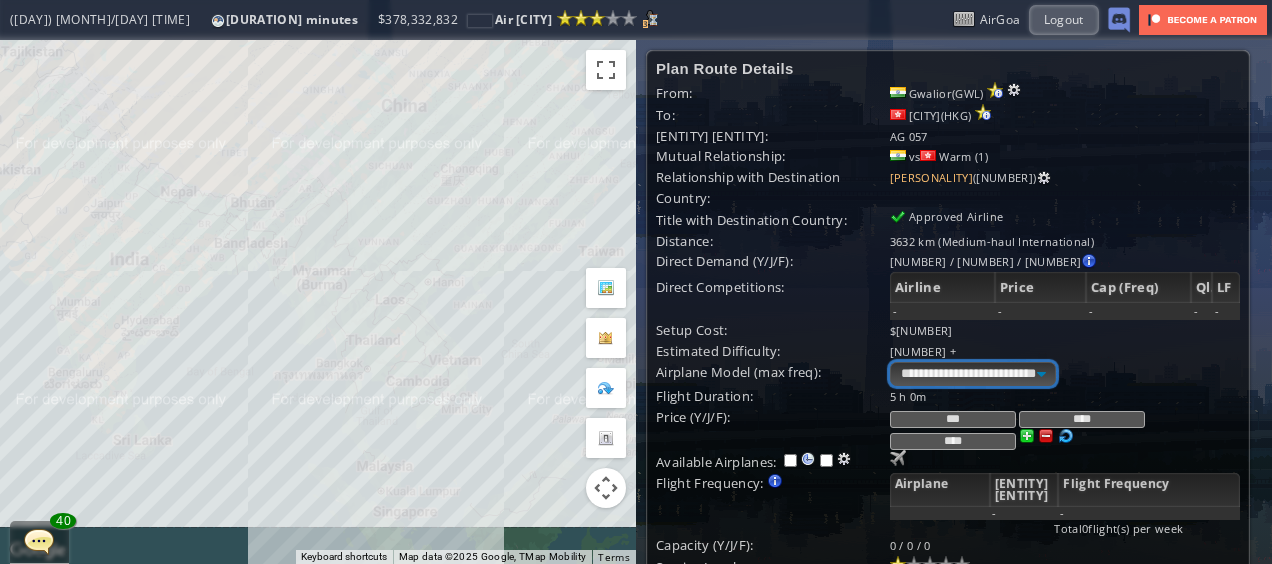 click on "**********" at bounding box center (973, 374) 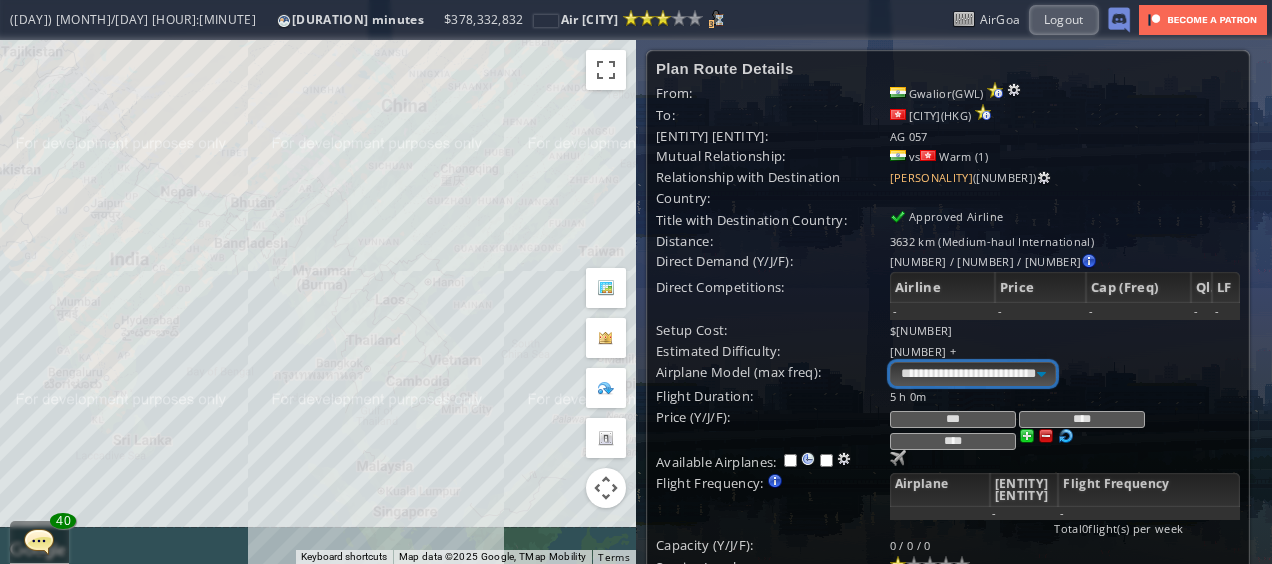 select on "**" 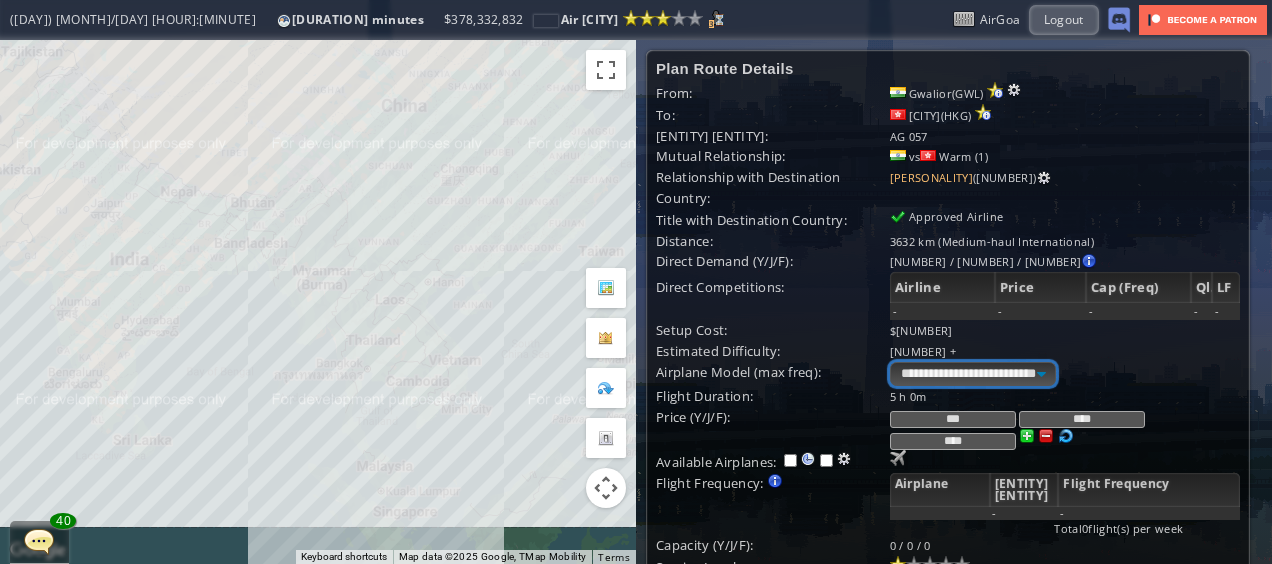 click on "**********" at bounding box center [973, 374] 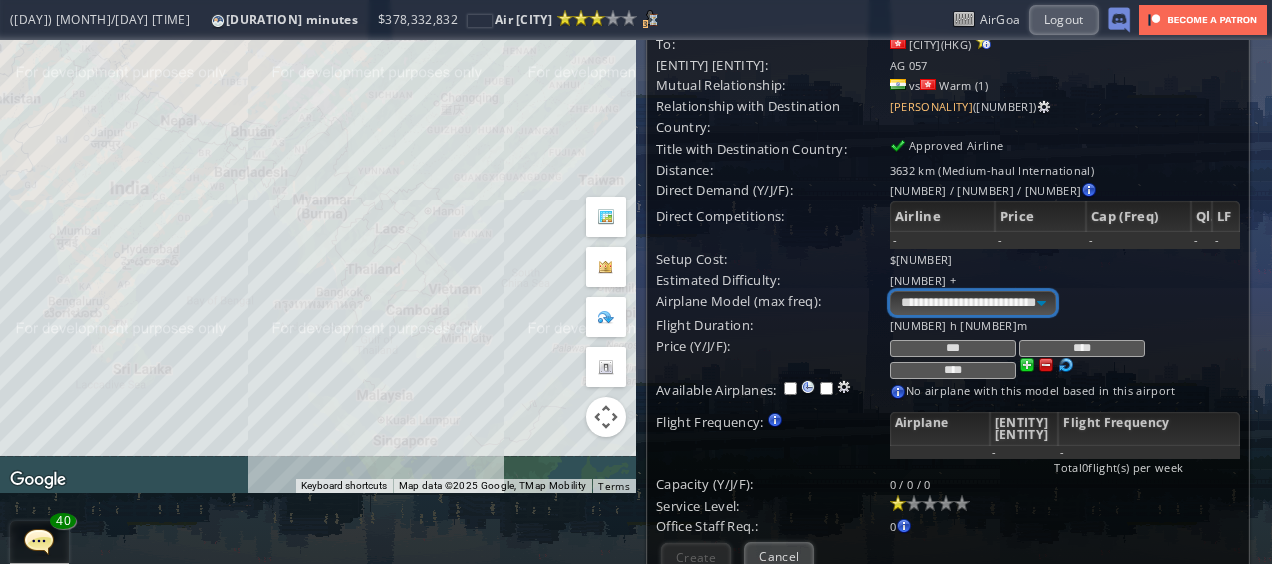 scroll, scrollTop: 67, scrollLeft: 0, axis: vertical 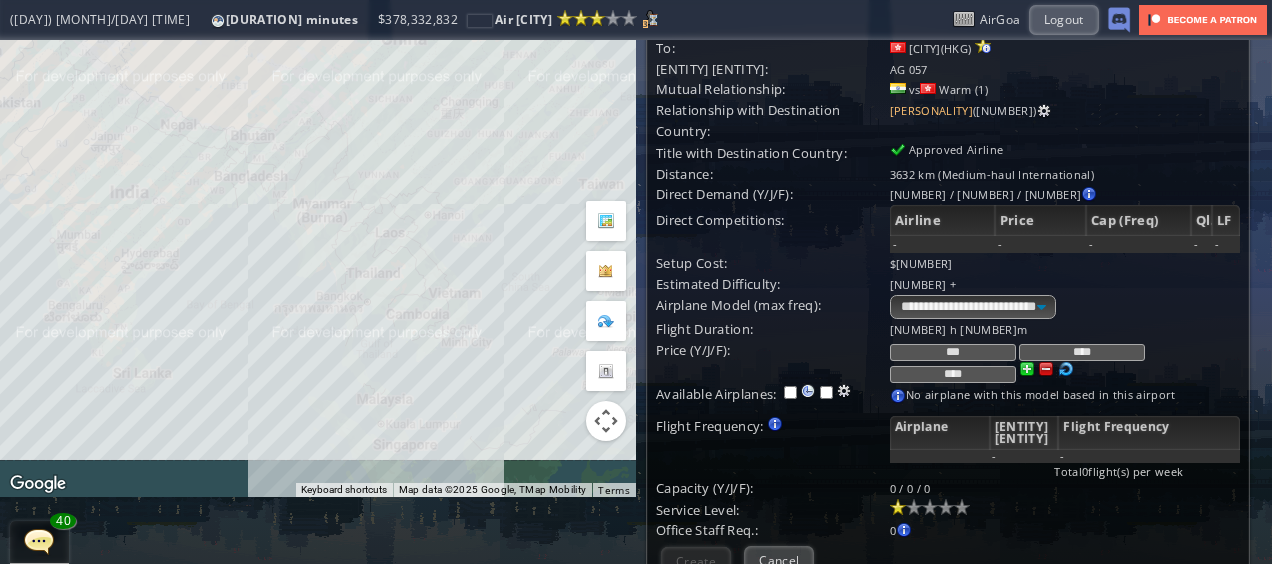 click on "To navigate, press the arrow keys." at bounding box center [318, 235] 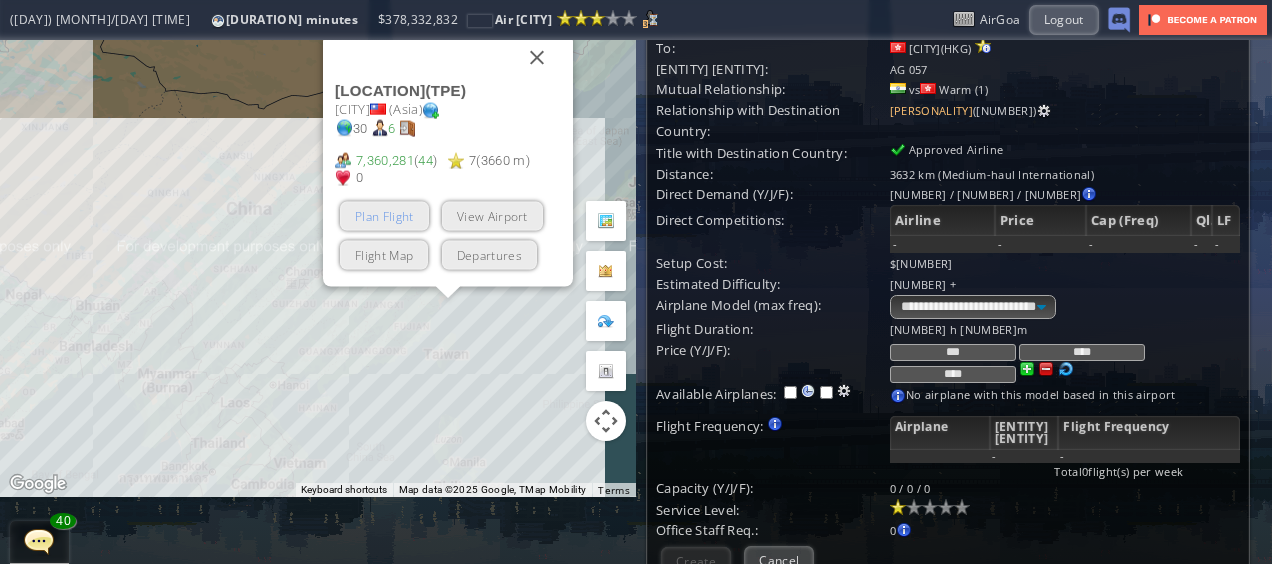 click on "Plan Flight" at bounding box center [384, 216] 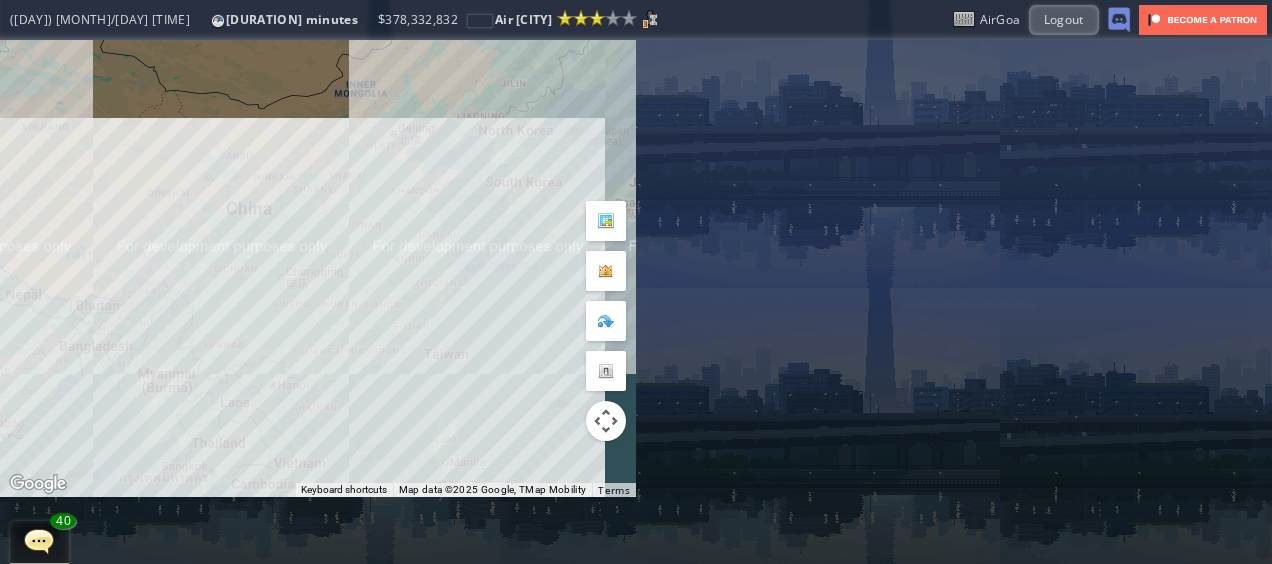 scroll, scrollTop: 0, scrollLeft: 0, axis: both 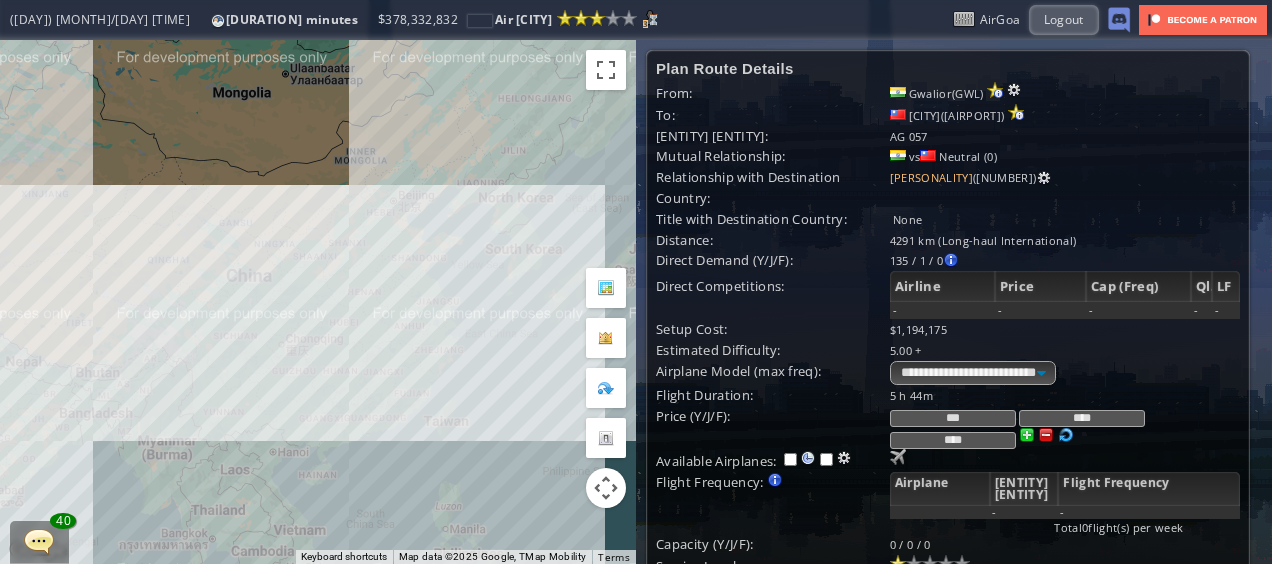 click on "To navigate, press the arrow keys." at bounding box center (318, 302) 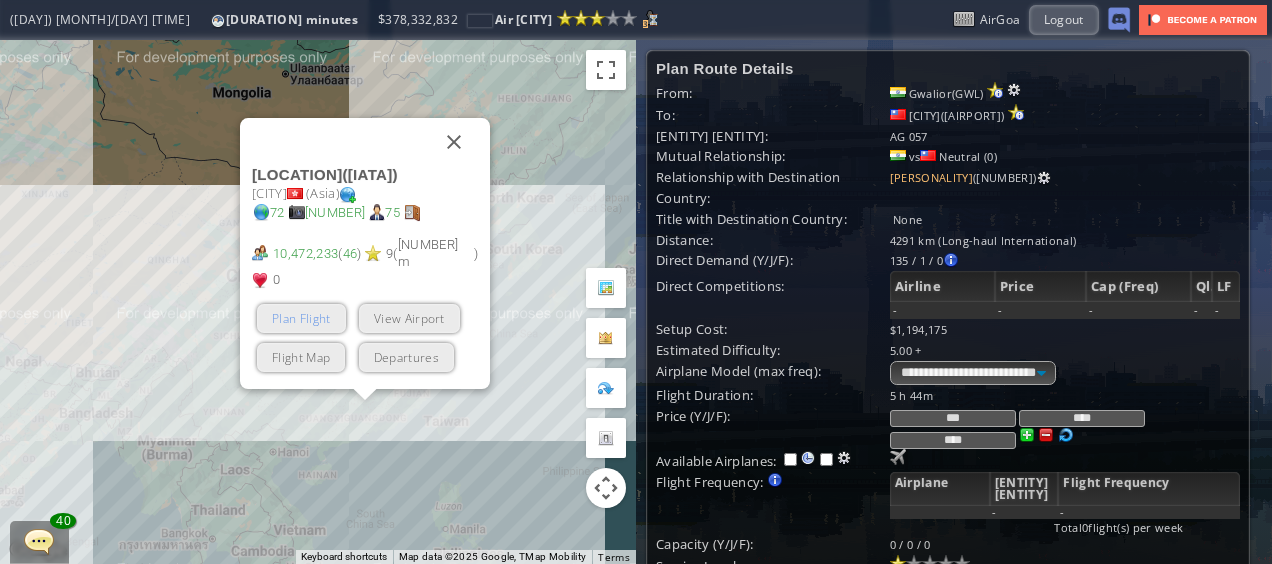 click on "Plan Flight" at bounding box center [301, 318] 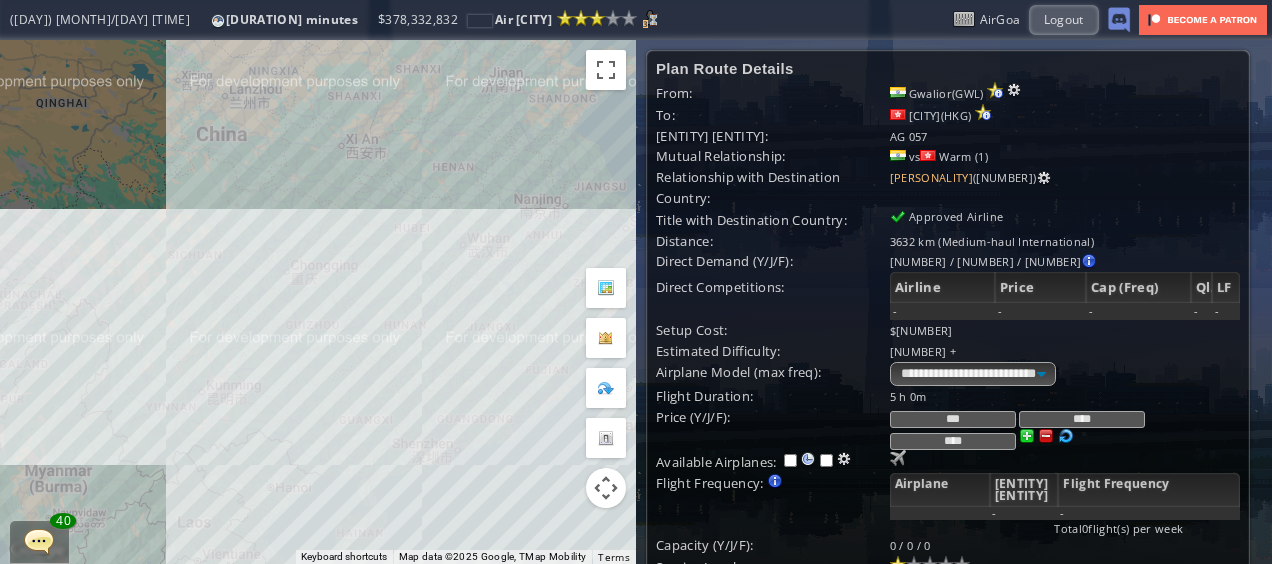 click on "To navigate, press the arrow keys." at bounding box center (318, 302) 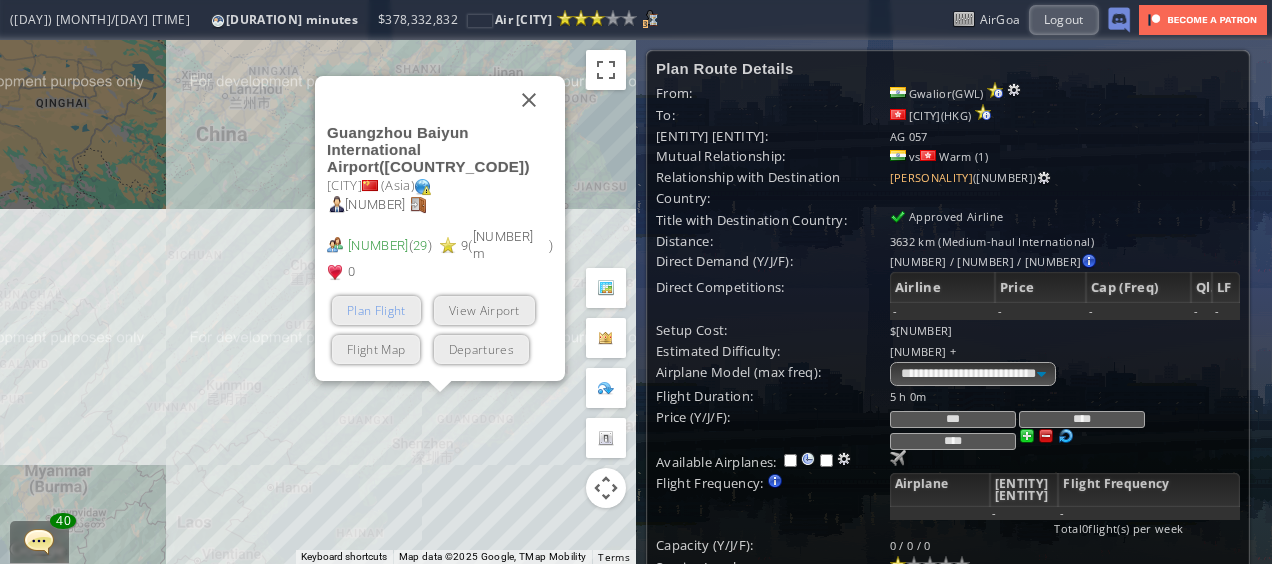 click on "Plan Flight" at bounding box center (376, 310) 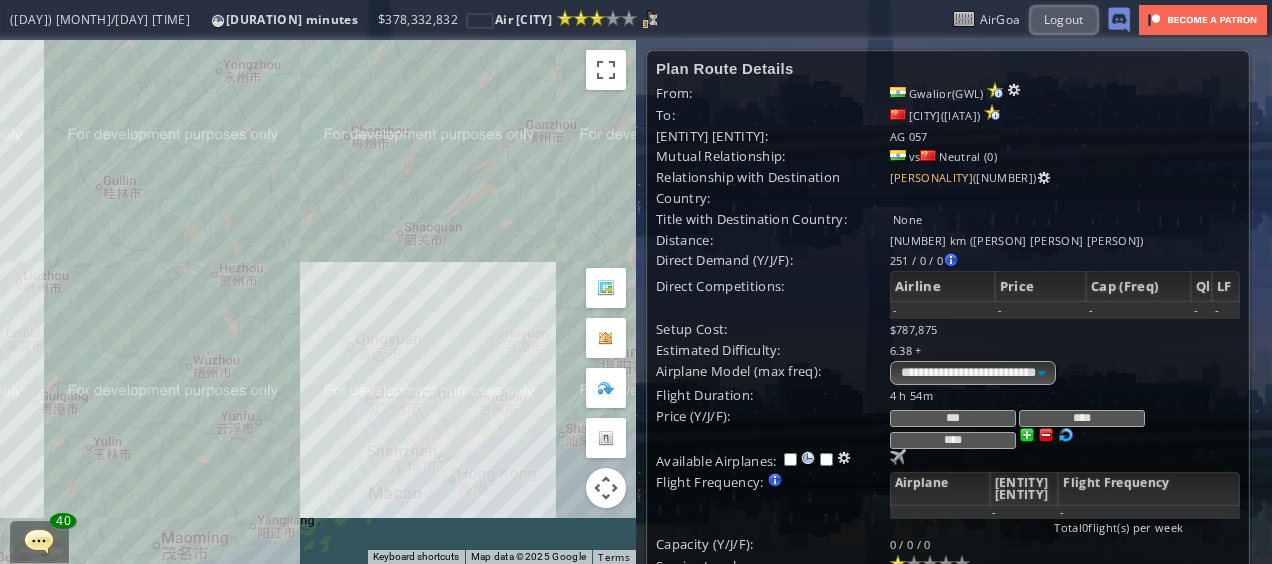 click on "To navigate, press the arrow keys." at bounding box center [318, 302] 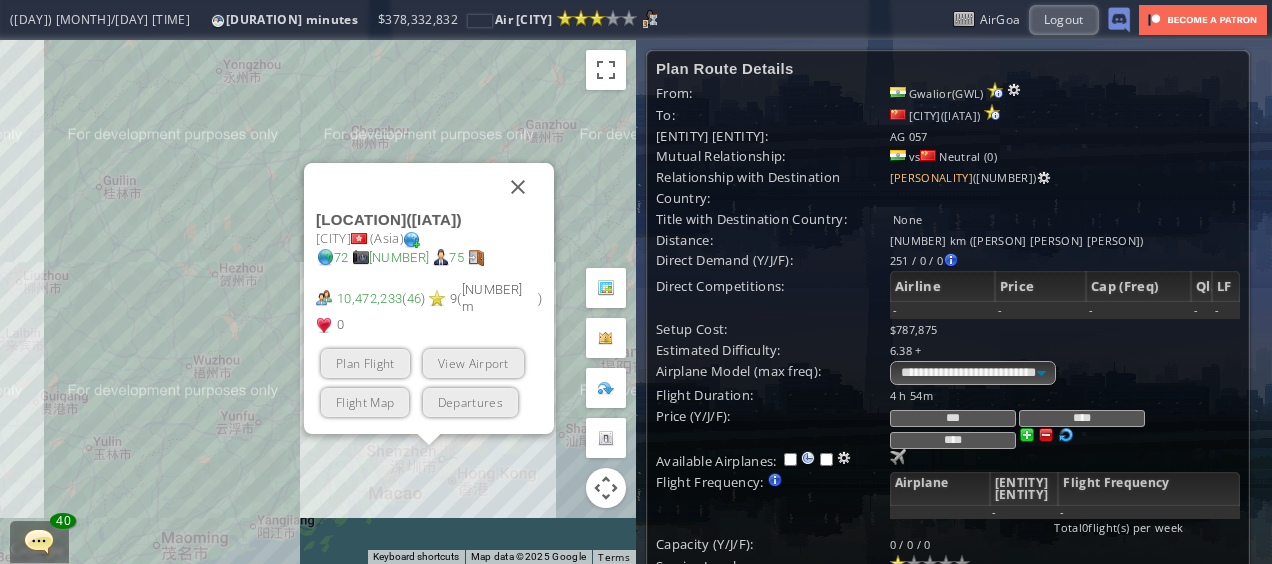 click on "To navigate, press the arrow keys.
[CITY] International Airport  ( [AIRPORT_CODE] )
[CITY]  ( [CONTINENT] )
[NUMBER] [NUMBER] [NUMBER]
[NUMBER], [NUMBER]  ( [NUMBER] )
[NUMBER]  ( [NUMBER] m )
[NUMBER]
Plan Flight
View Airport
Flight Map
Departures" at bounding box center [318, 302] 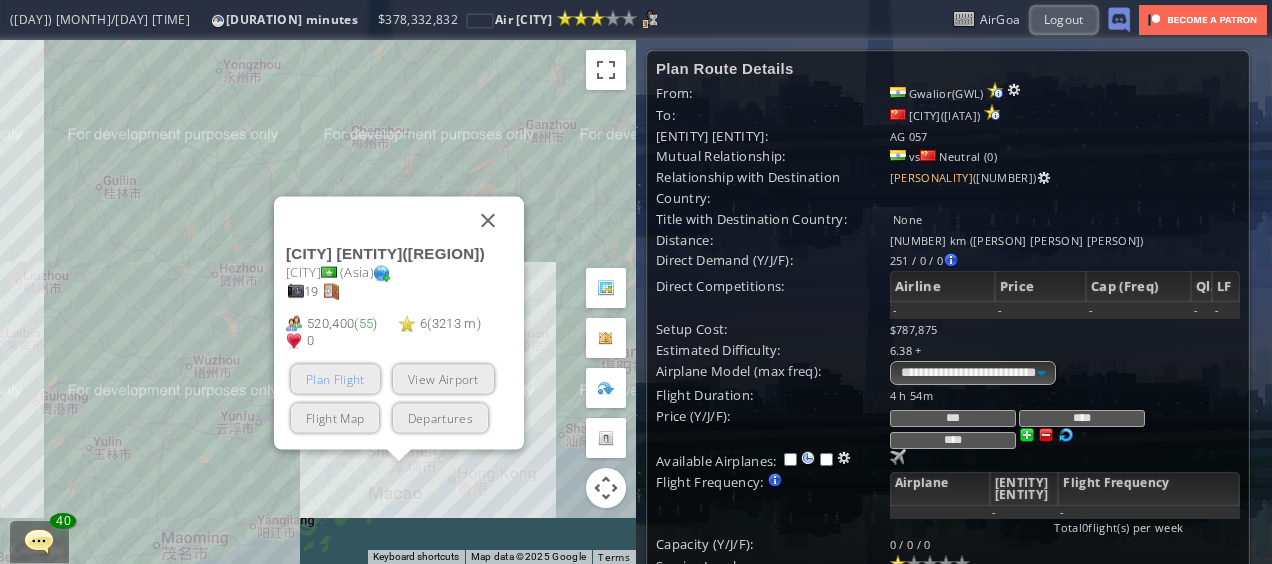 click on "Plan Flight" at bounding box center [335, 379] 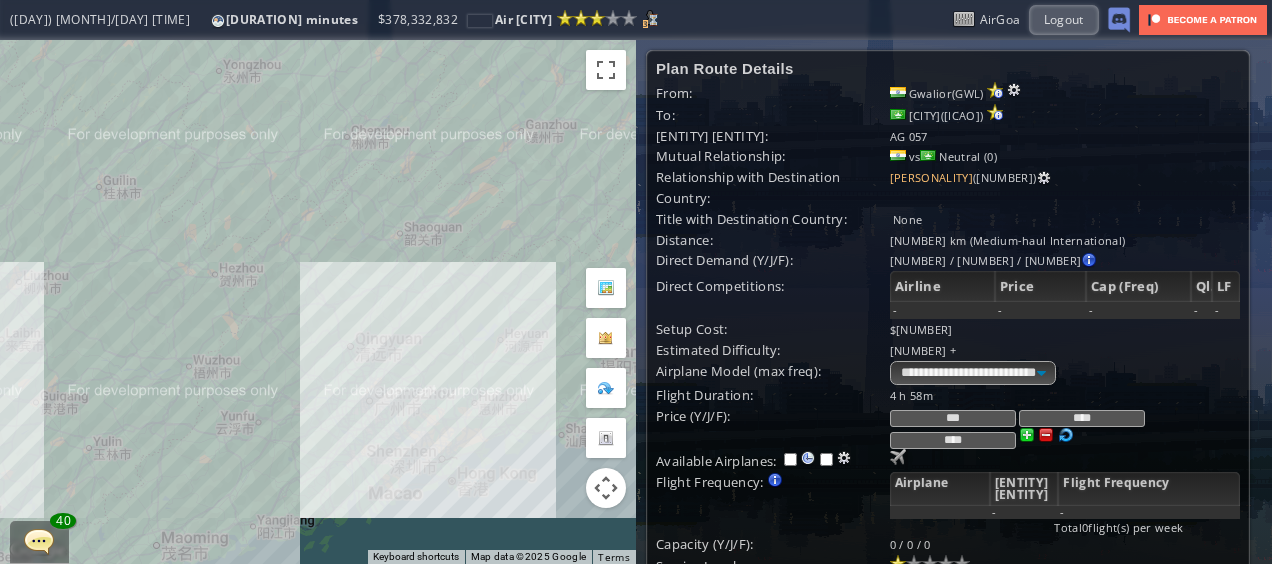 drag, startPoint x: 262, startPoint y: 474, endPoint x: 375, endPoint y: 459, distance: 113.99123 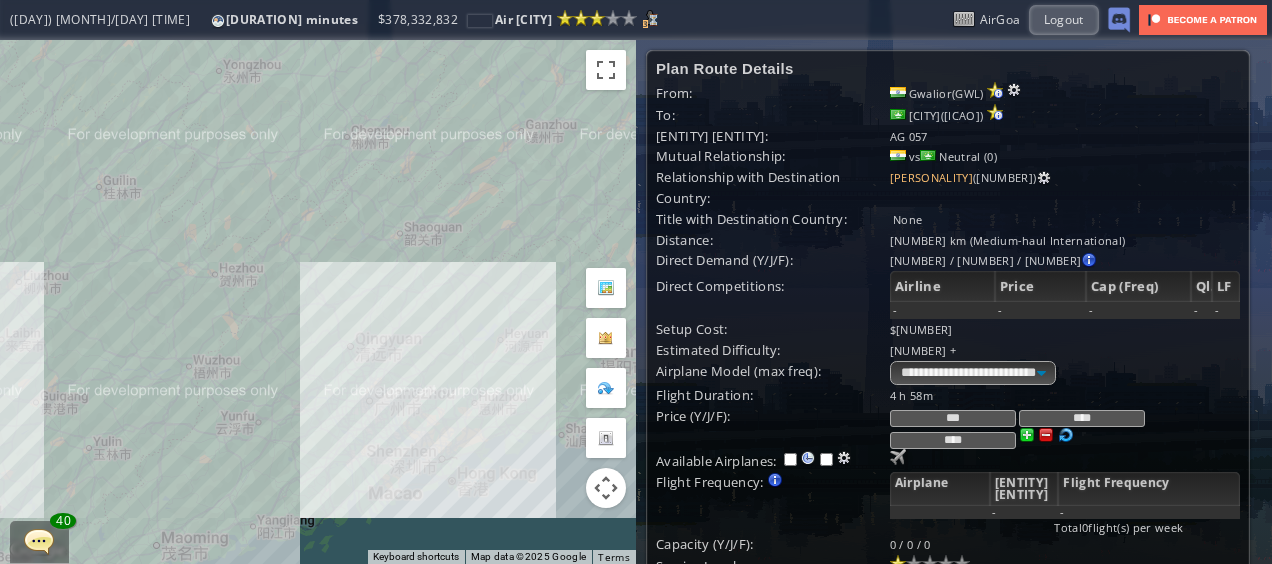 click on "To navigate, press the arrow keys." at bounding box center [318, 302] 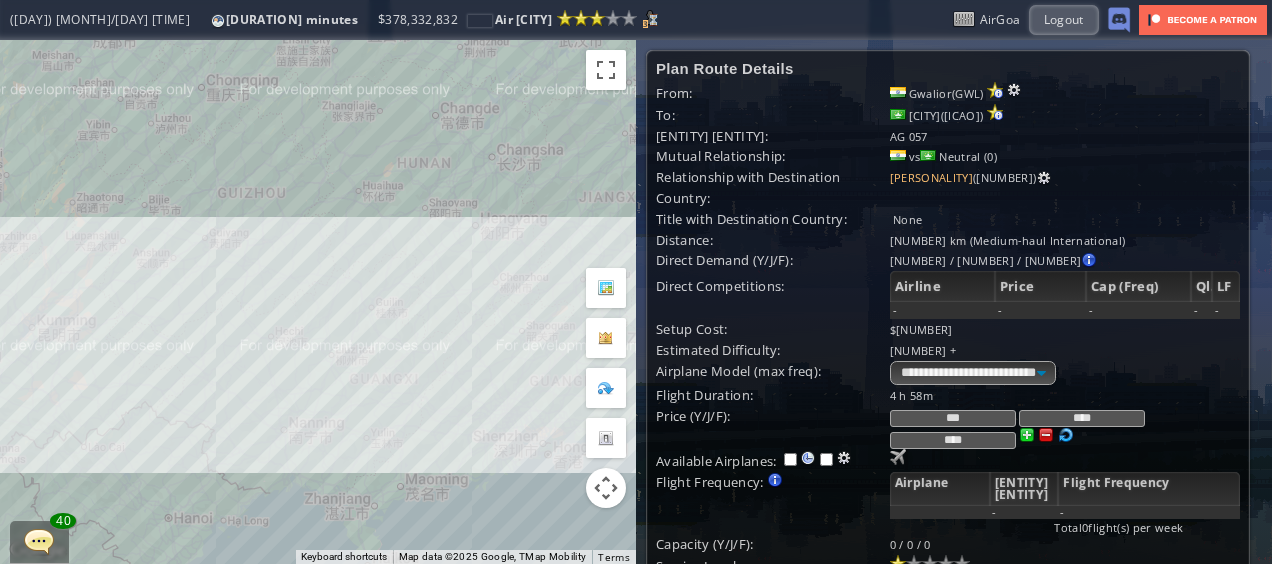 drag, startPoint x: 438, startPoint y: 373, endPoint x: 314, endPoint y: 471, distance: 158.05063 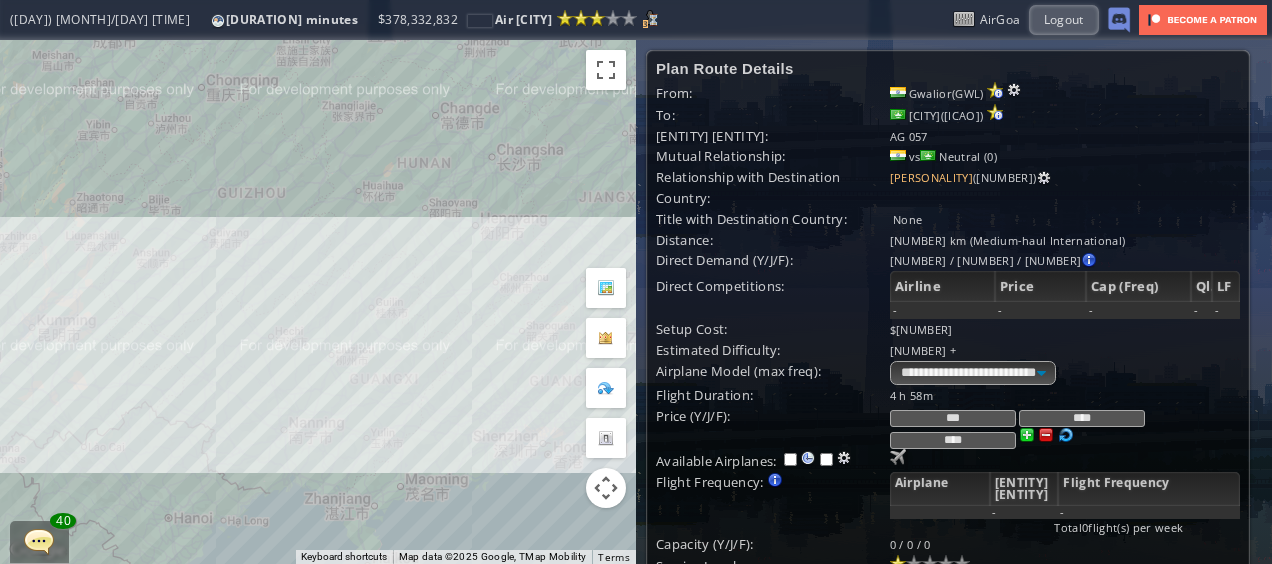 click on "To navigate, press the arrow keys." at bounding box center [318, 302] 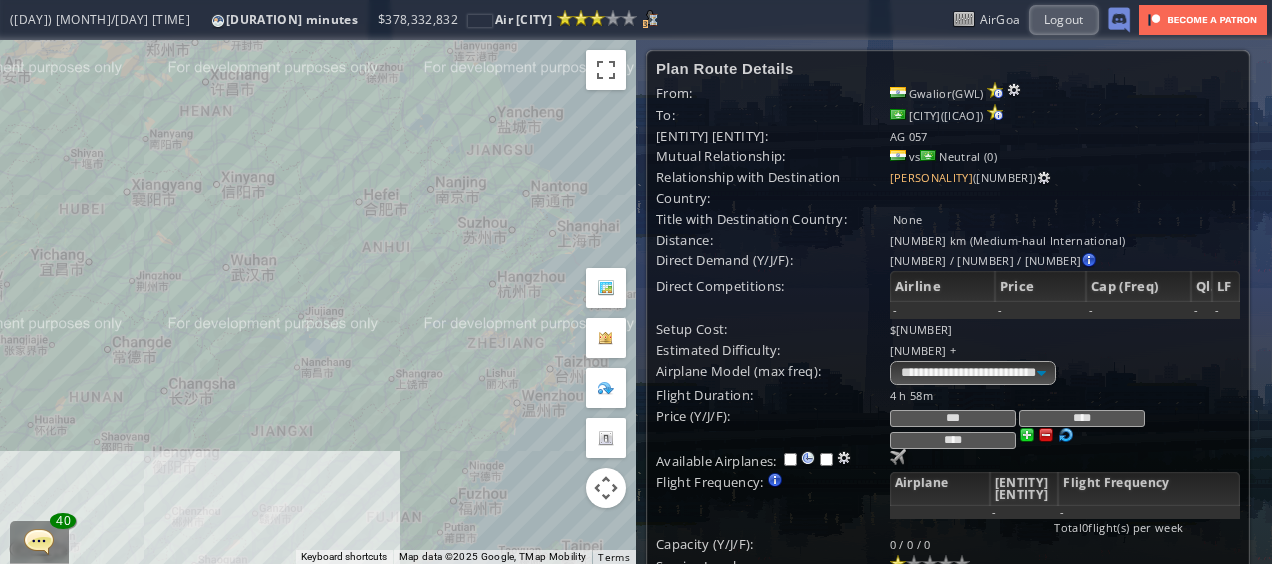 click on "To navigate, press the arrow keys." at bounding box center [318, 302] 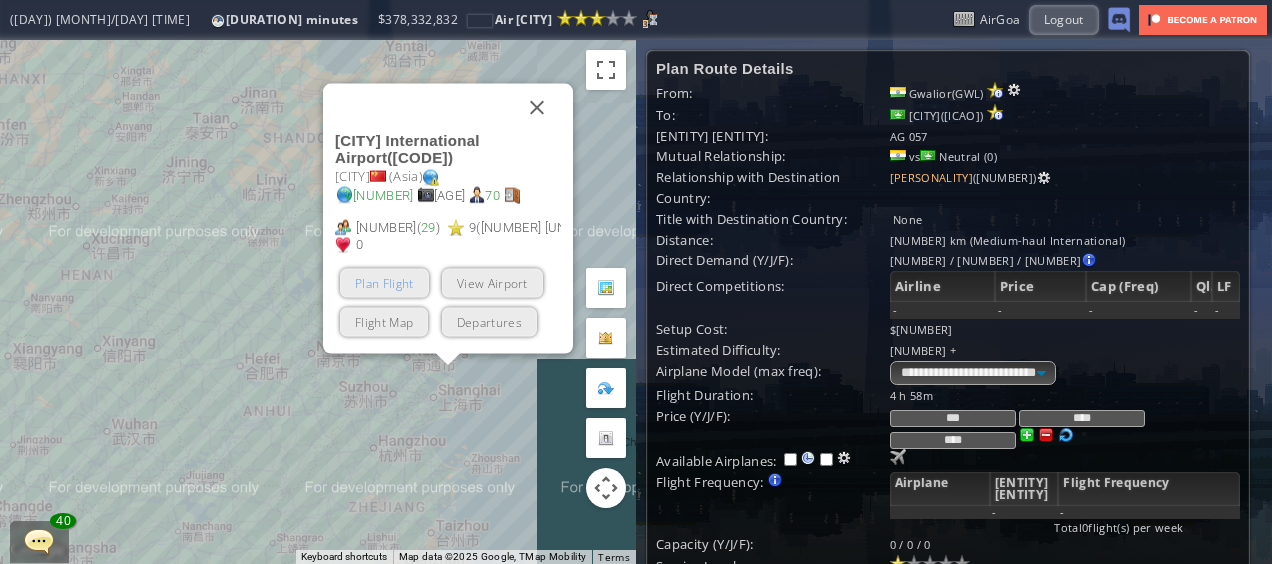 click on "Plan Flight" at bounding box center (384, 283) 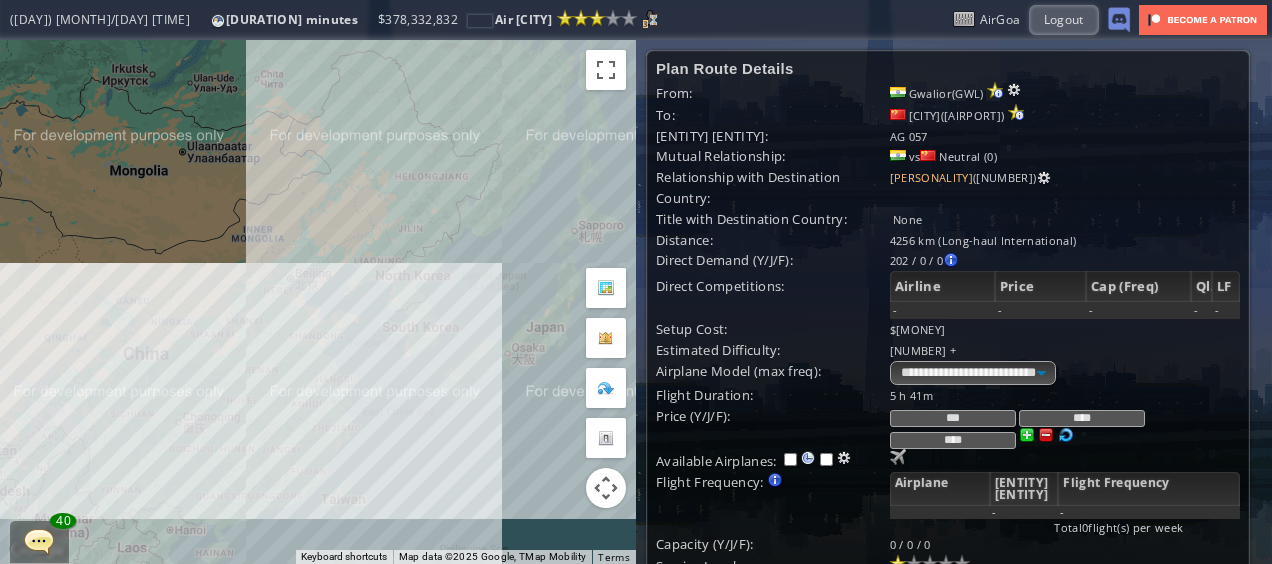 drag, startPoint x: 264, startPoint y: 417, endPoint x: 428, endPoint y: 346, distance: 178.70926 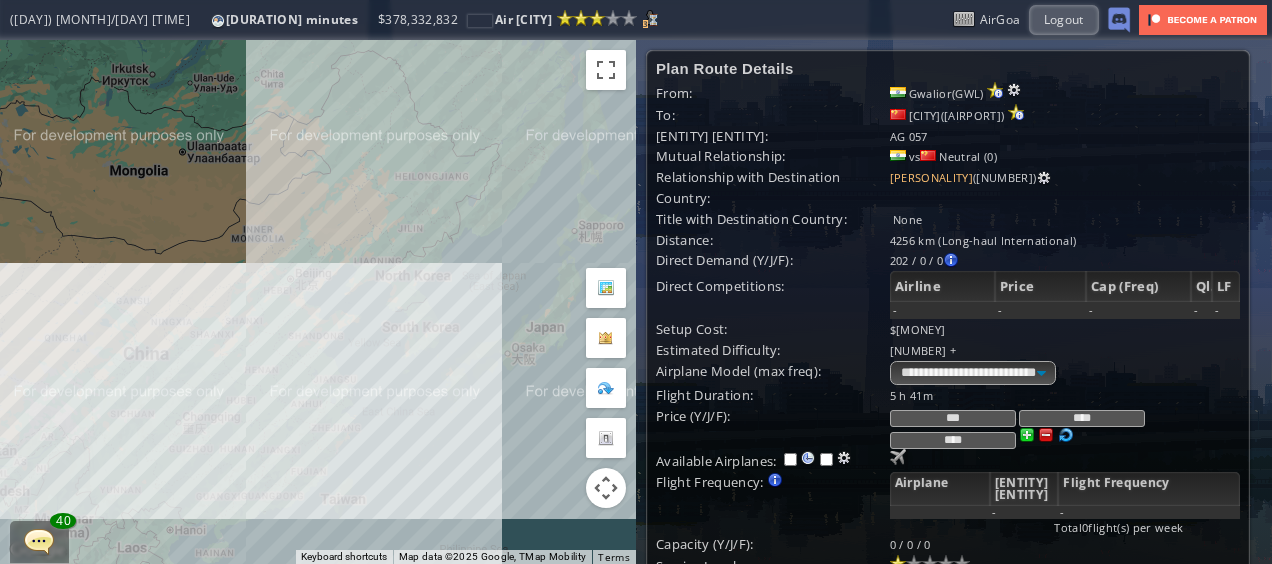 click on "To navigate, press the arrow keys." at bounding box center [318, 302] 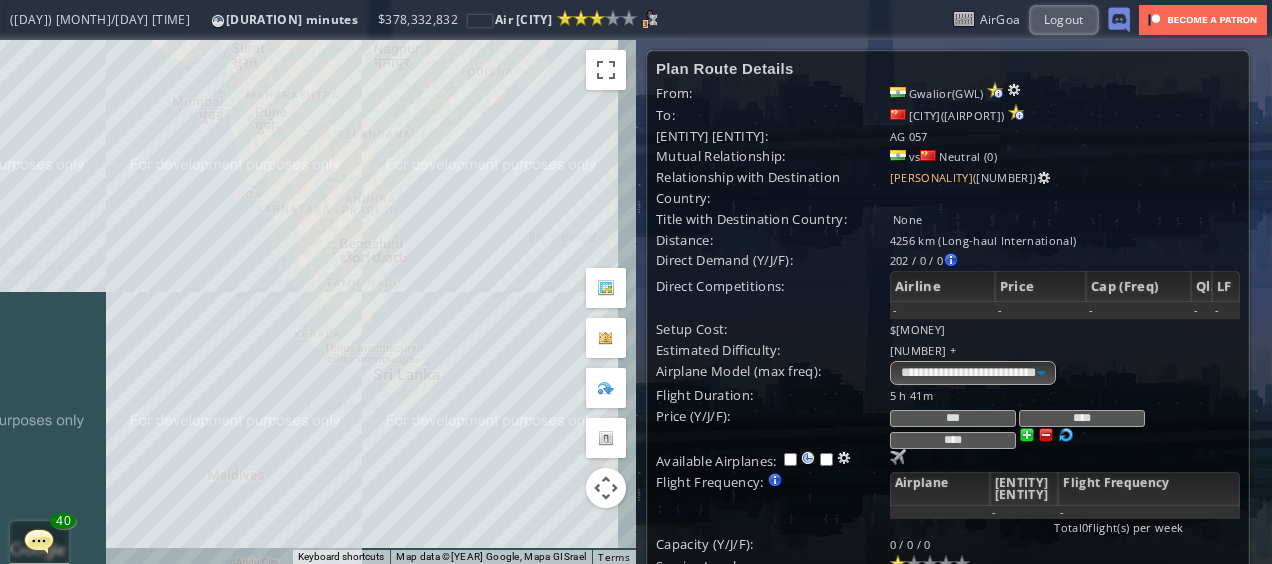 click on "To navigate, press the arrow keys." at bounding box center (318, 302) 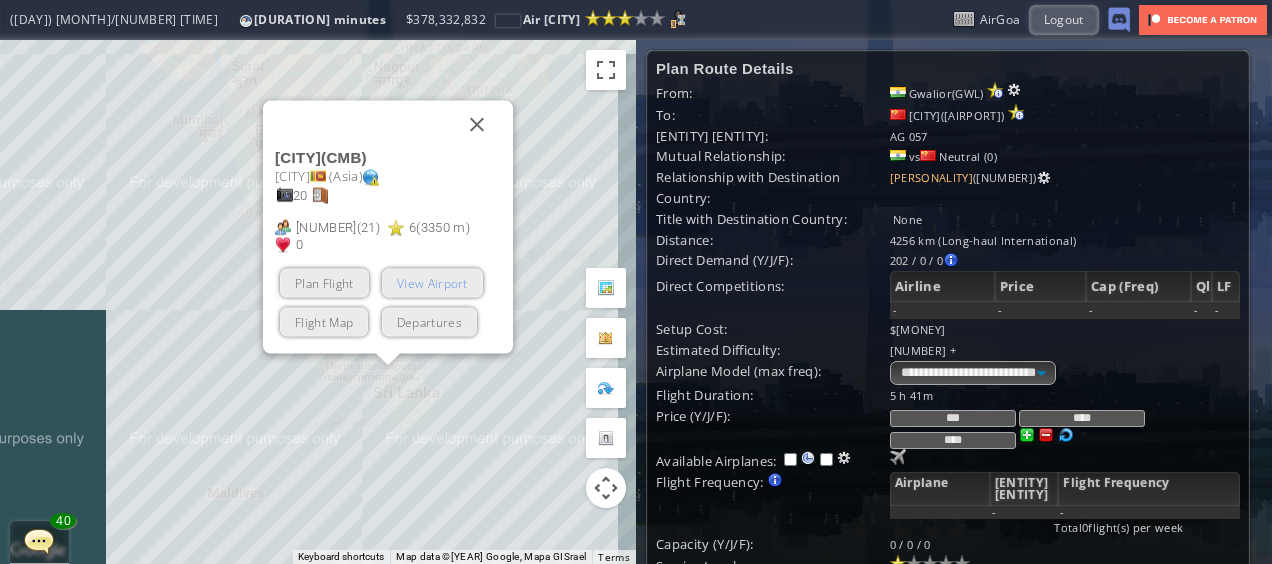 click on "View Airport" at bounding box center (432, 283) 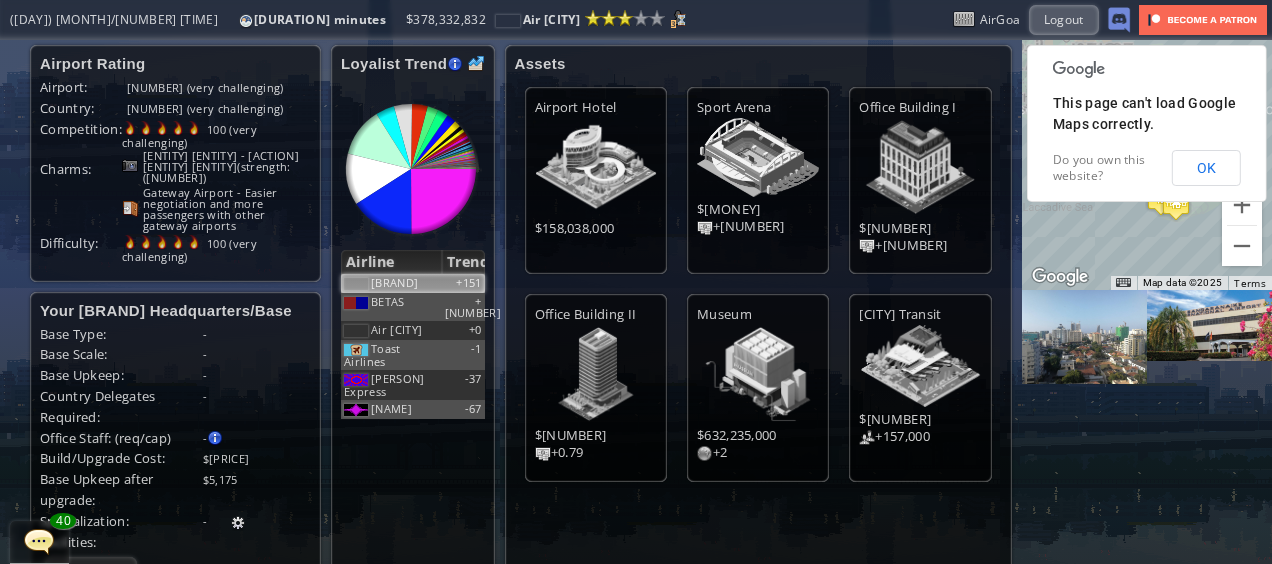 click on "[BRAND]" at bounding box center (394, 282) 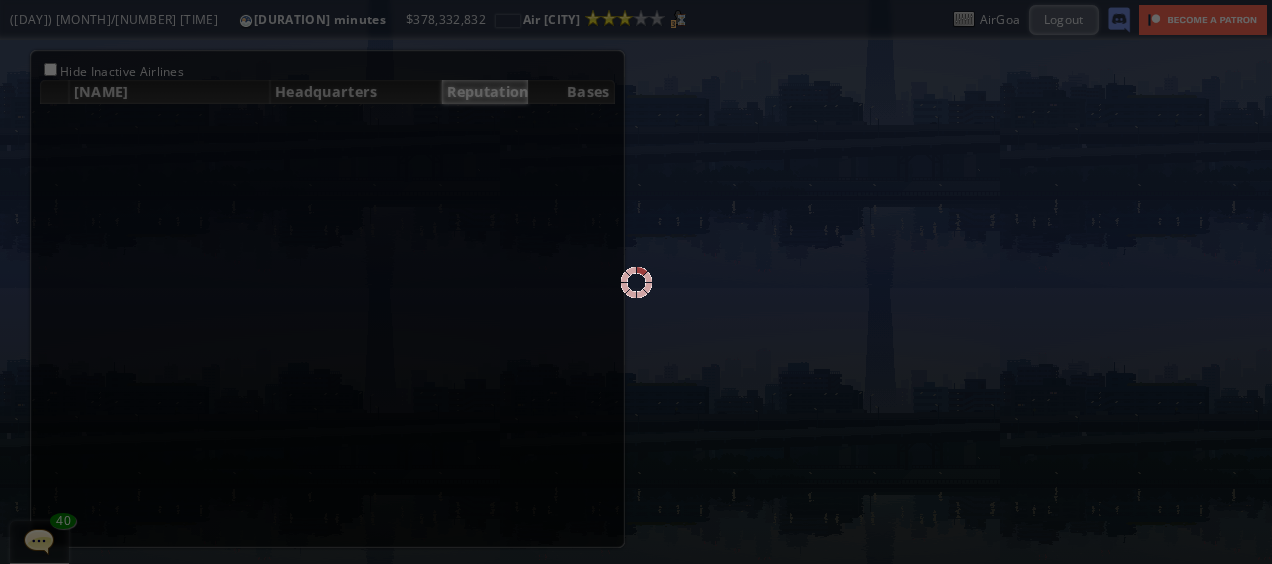click at bounding box center (636, 282) 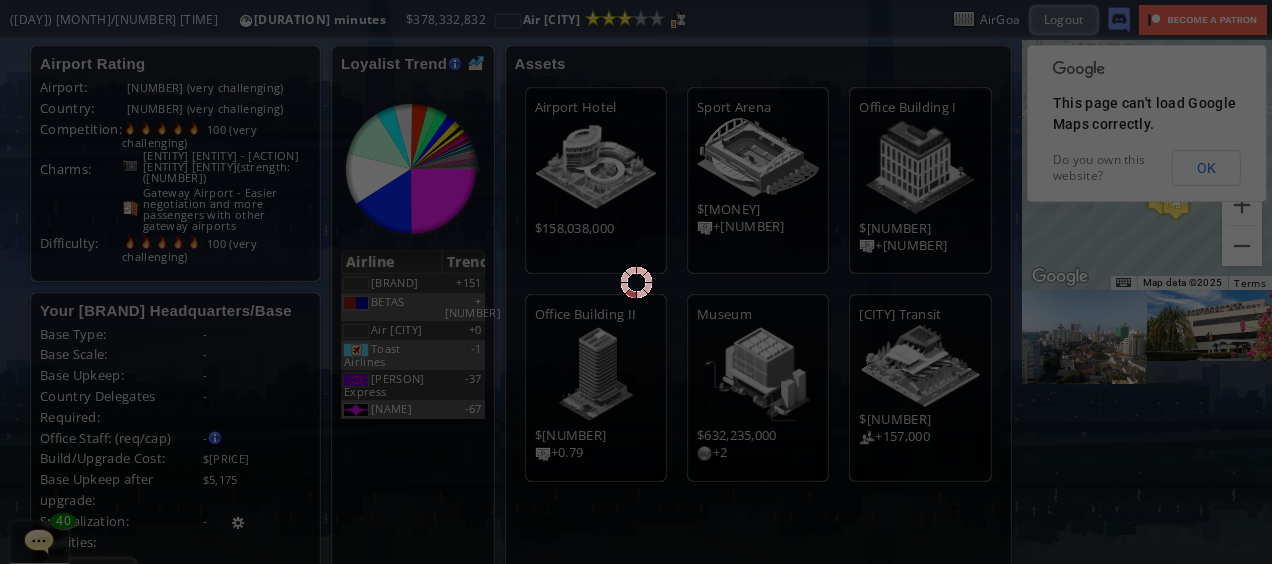 click on "Loyalist Trend
Loyalist are gained by providing satisfying services to passengers originate from this airport.
Passenger satisfaction is reflected by Satisfaction Factor (SF) of a flight.
For more info, please refer to the survey
abcdefhiklmnopqrstuvwxyz Loading chart. Please wait. abcdefhiklmnopqrstuvwxyz
Airline
Trend
Air Lanka +[NUMBER] BETAS +[NUMBER] AirGoa +[NUMBER] Toast Airlines -[NUMBER] Pierogi Express -[NUMBER] Cosmic Airways -[NUMBER]" at bounding box center (412, 328) 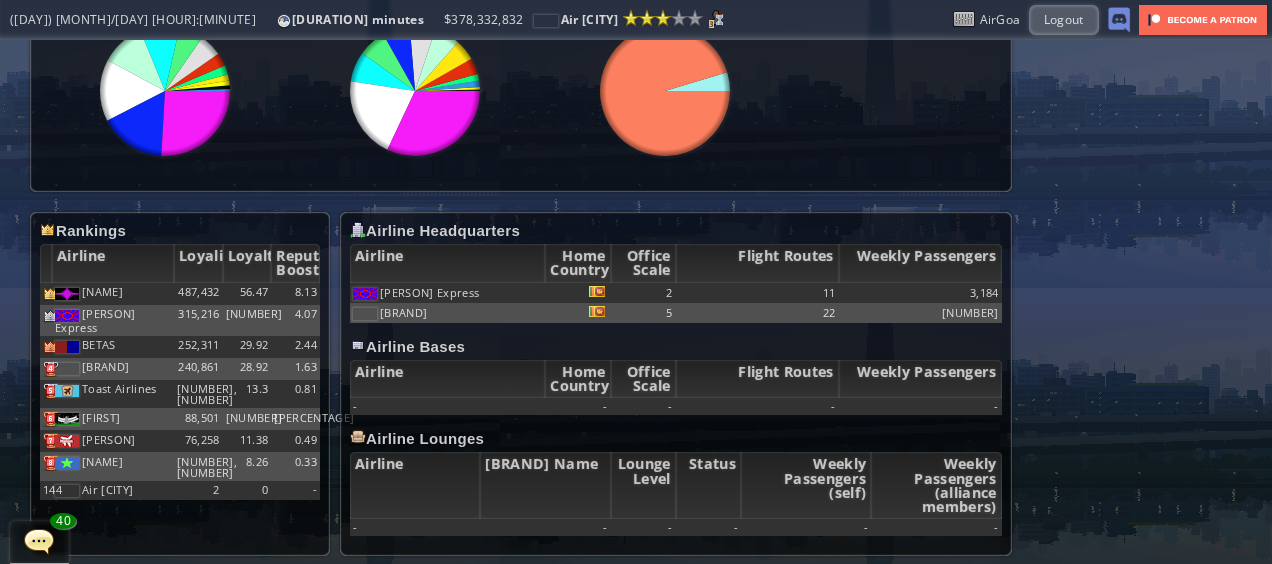 scroll, scrollTop: 878, scrollLeft: 0, axis: vertical 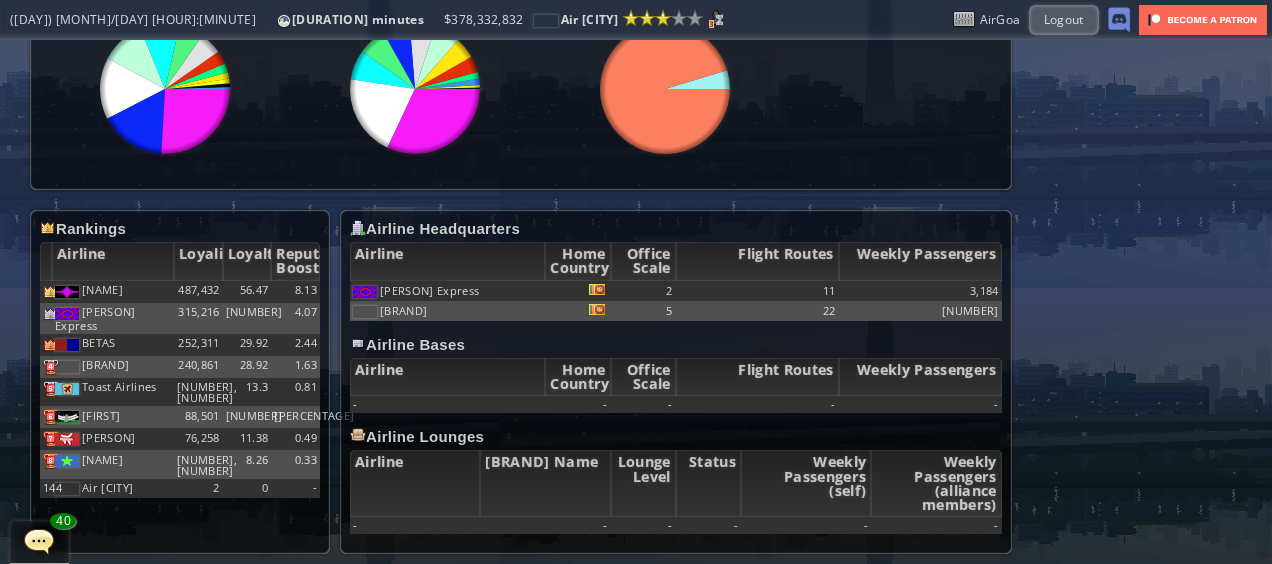 click on "[PERSON] Express" at bounding box center [447, 291] 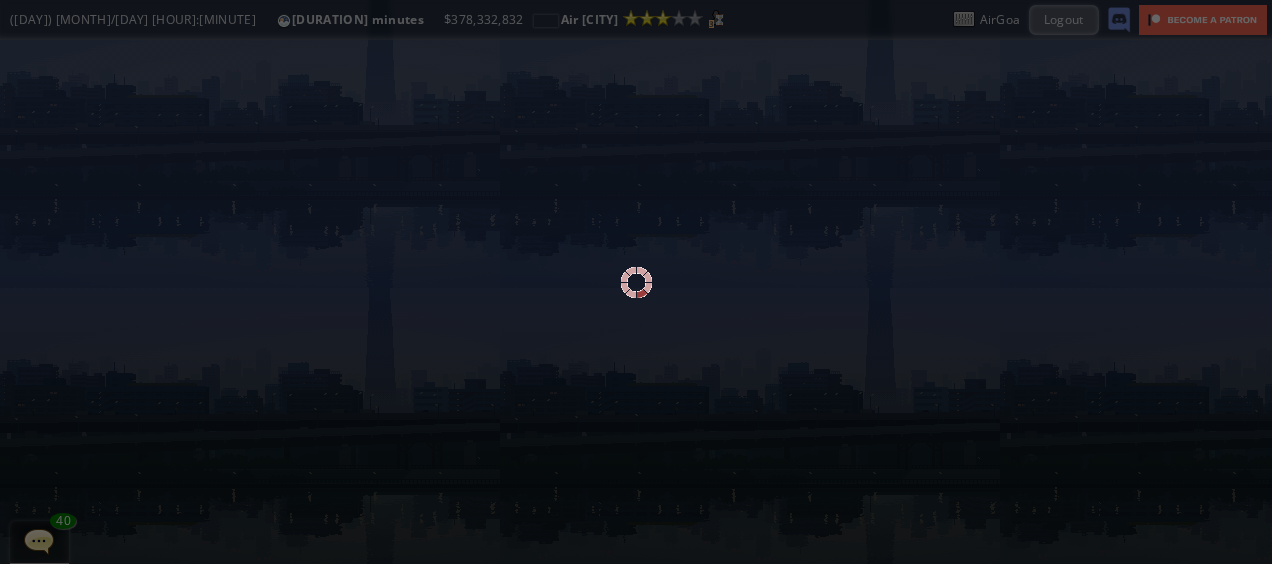 scroll, scrollTop: 0, scrollLeft: 0, axis: both 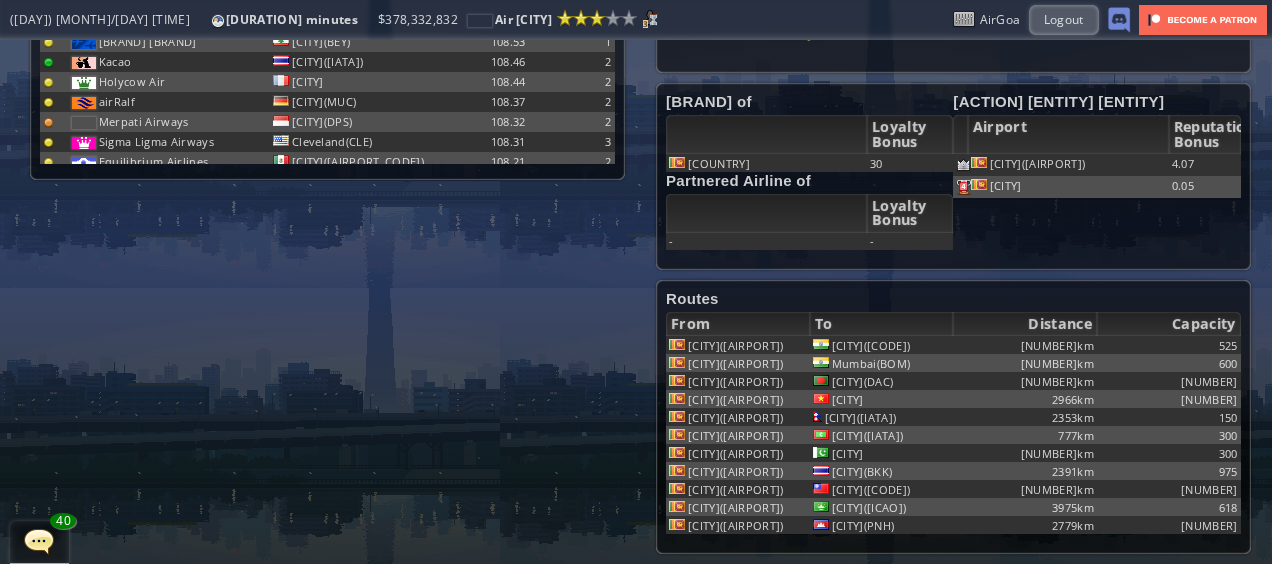 drag, startPoint x: 998, startPoint y: 482, endPoint x: 1070, endPoint y: 475, distance: 72.33948 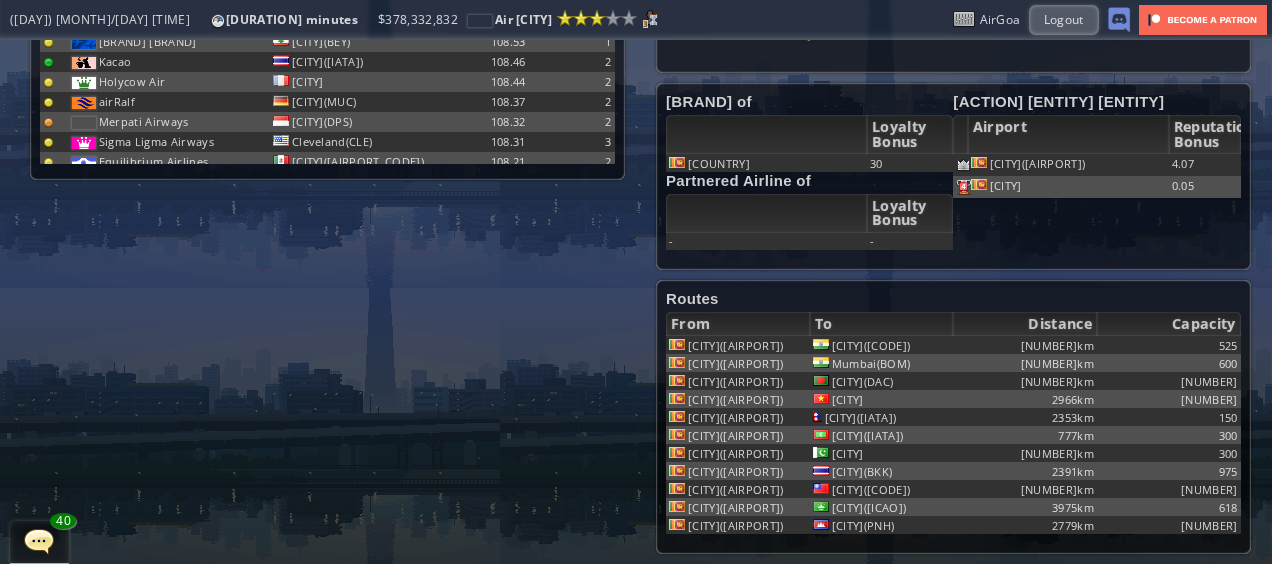 click on "[CITY](CMB) [CITY](DEL) 2395km 525 [CITY](CMB) [CITY](BOM) 1525km 600 [CITY](CMB) [CITY](DAC) 2165km 225 [CITY](CMB) [CITY](SGN) 2966km 225 [CITY](CMB) [CITY](KTM) 2353km 150 [CITY](CMB) [CITY](MLE) 777km 300 [CITY](CMB) [CITY](KHI) 2390km 300 [CITY](CMB) [CITY](BKK) 2391km 975 [CITY](CMB) [CITY](RGN) 2069km 225 [CITY](CMB) [CITY](MFM) 3975km 618 [CITY](CMB) [CITY](PNH) 2779km 225" at bounding box center (953, 435) 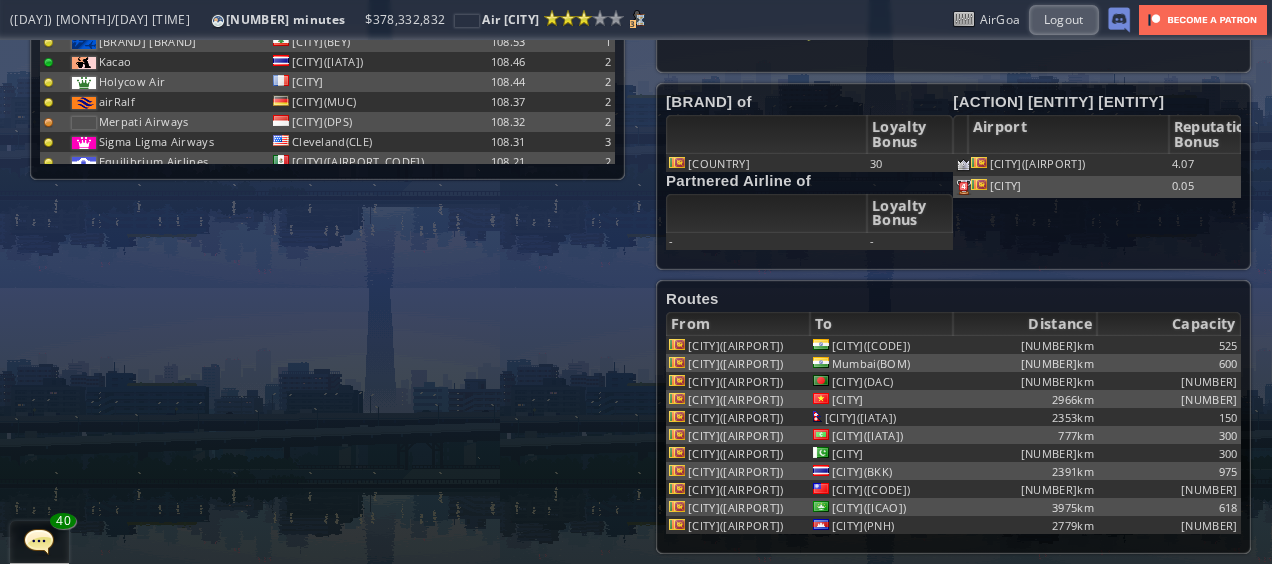 drag, startPoint x: 1070, startPoint y: 475, endPoint x: 932, endPoint y: 430, distance: 145.15164 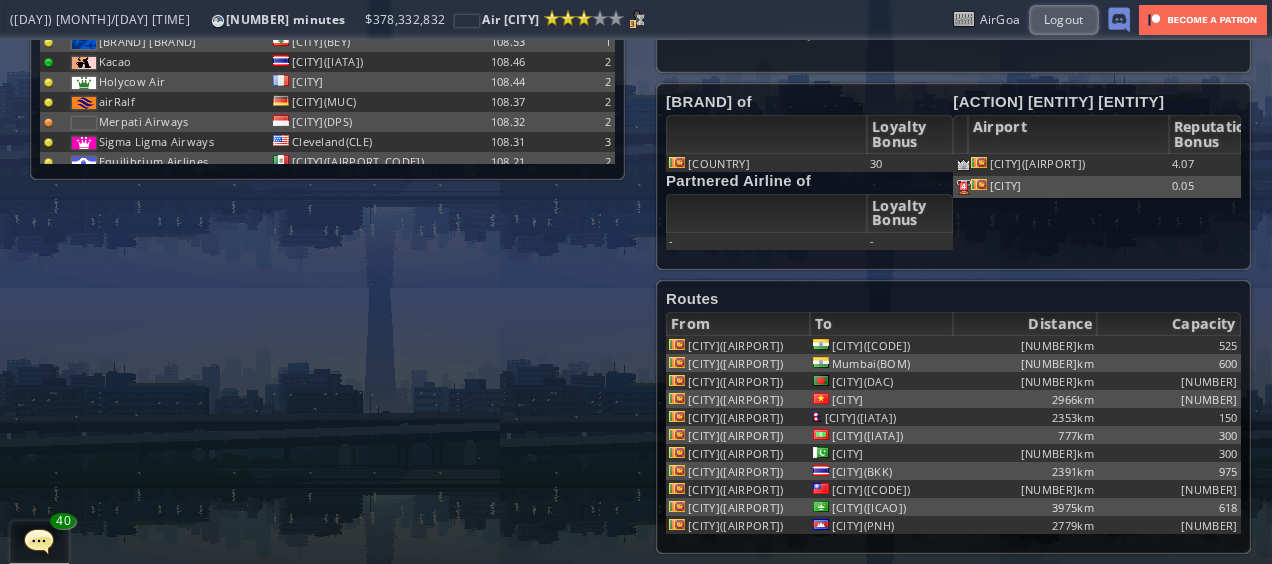 click on "[CITY]([IATA])" at bounding box center (882, 345) 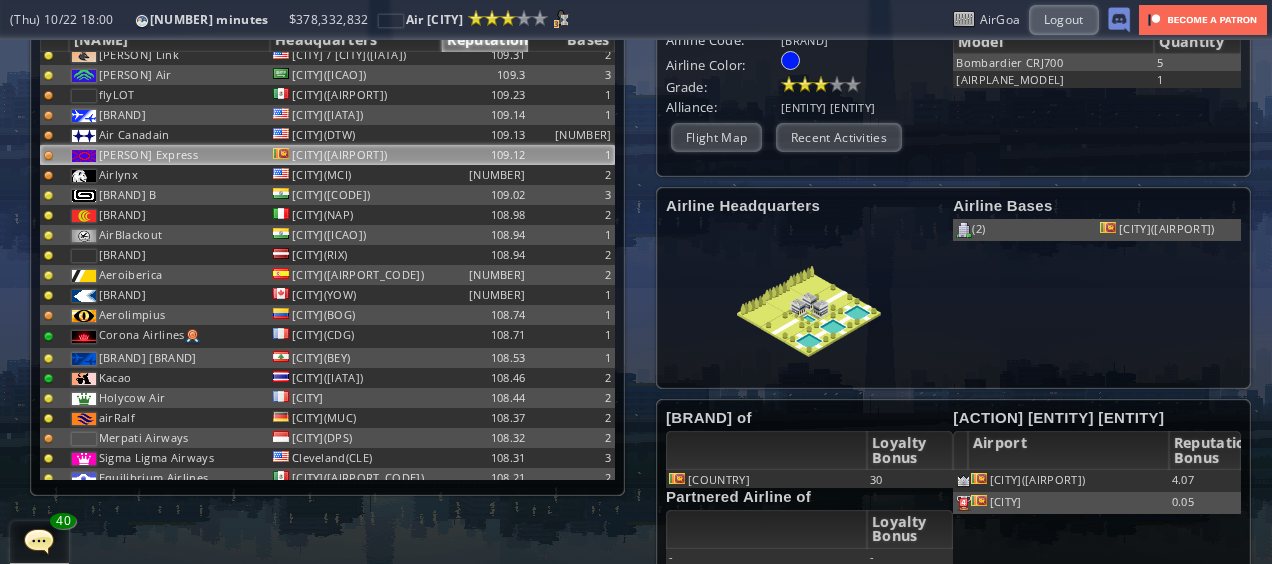 scroll, scrollTop: 0, scrollLeft: 0, axis: both 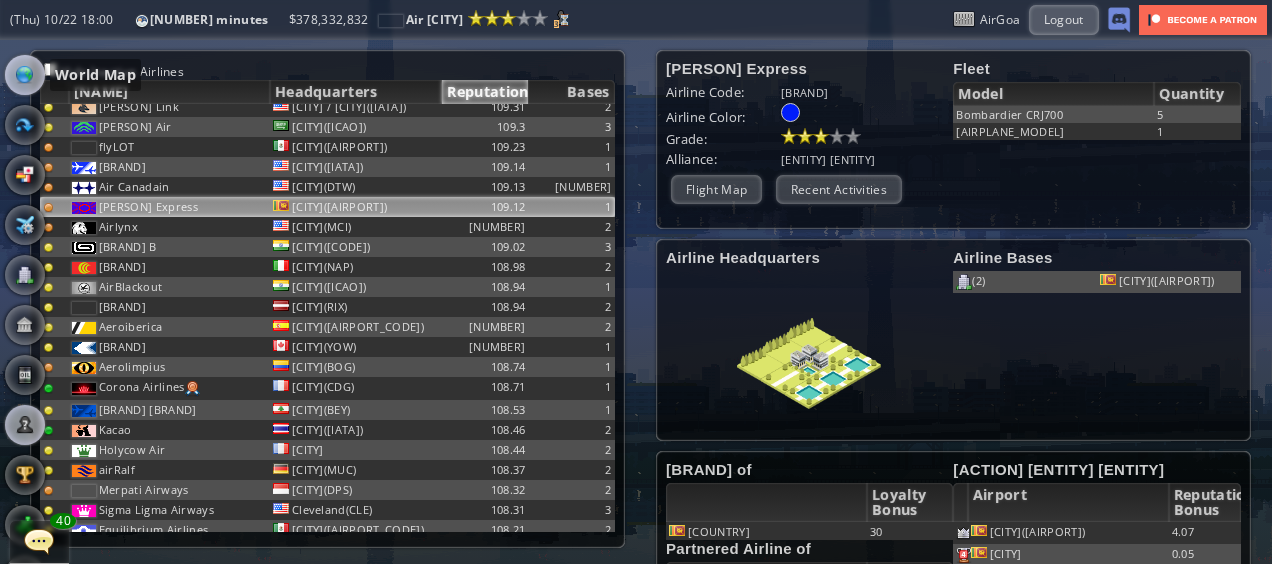 click at bounding box center [25, 75] 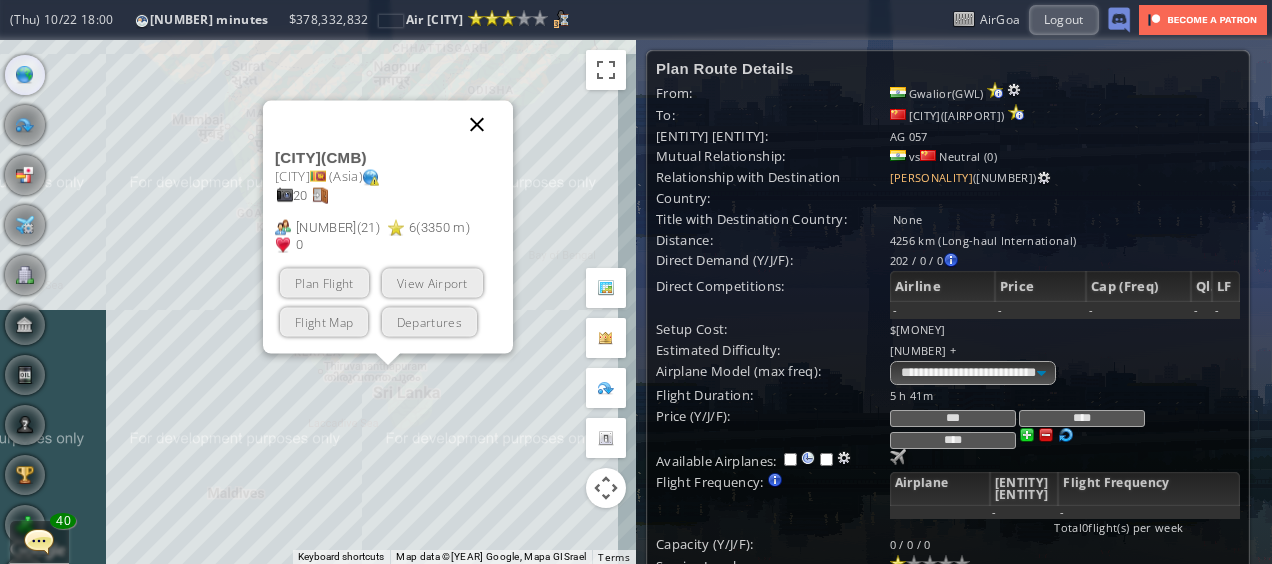 click at bounding box center [477, 125] 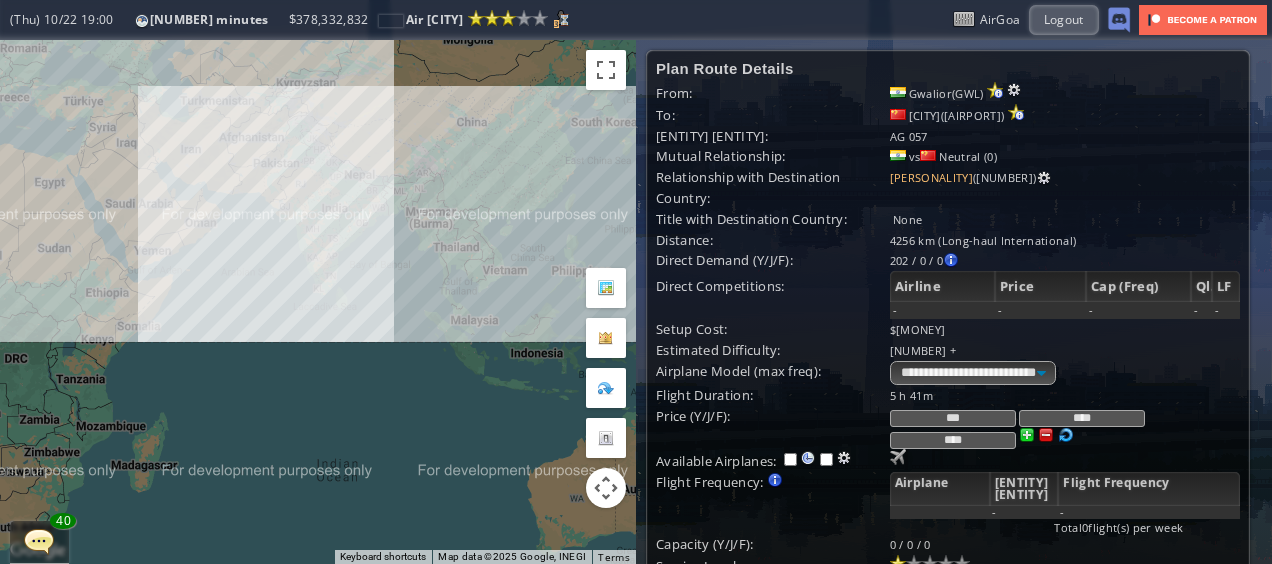 drag, startPoint x: 330, startPoint y: 259, endPoint x: 375, endPoint y: 322, distance: 77.42093 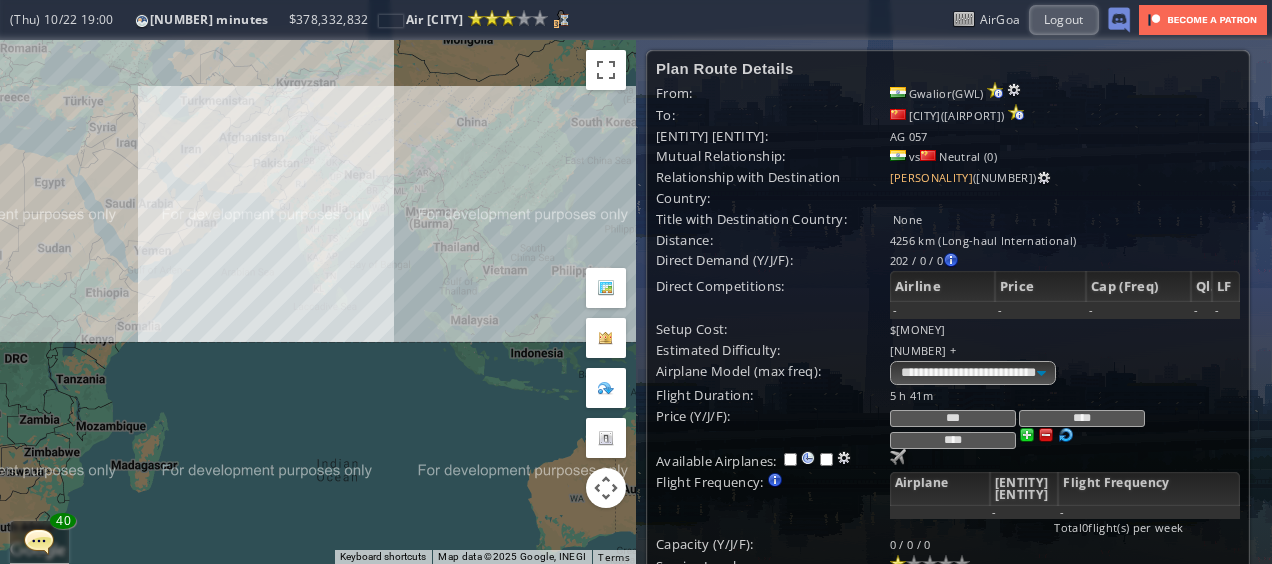 click on "To navigate, press the arrow keys." at bounding box center [318, 302] 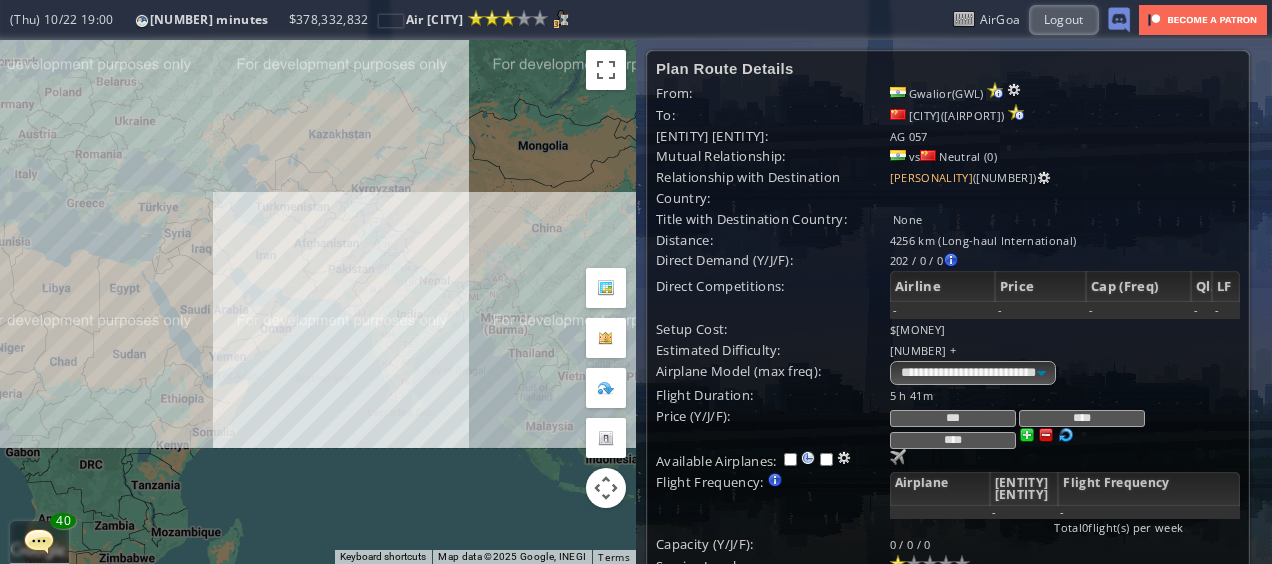 click at bounding box center [39, 541] 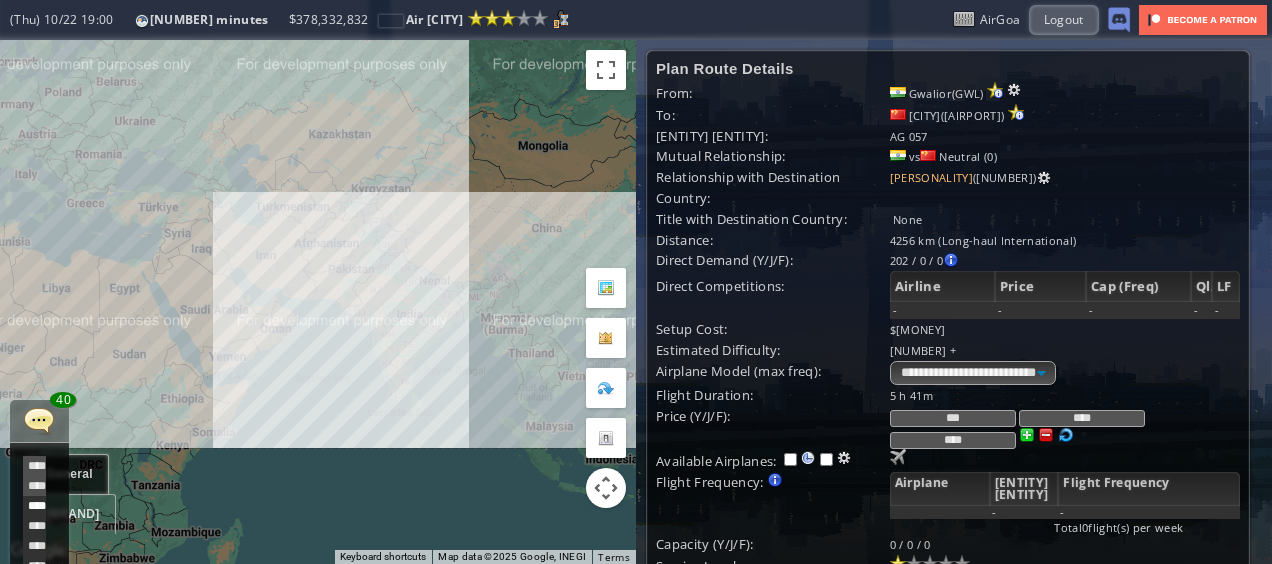 scroll, scrollTop: 618, scrollLeft: 0, axis: vertical 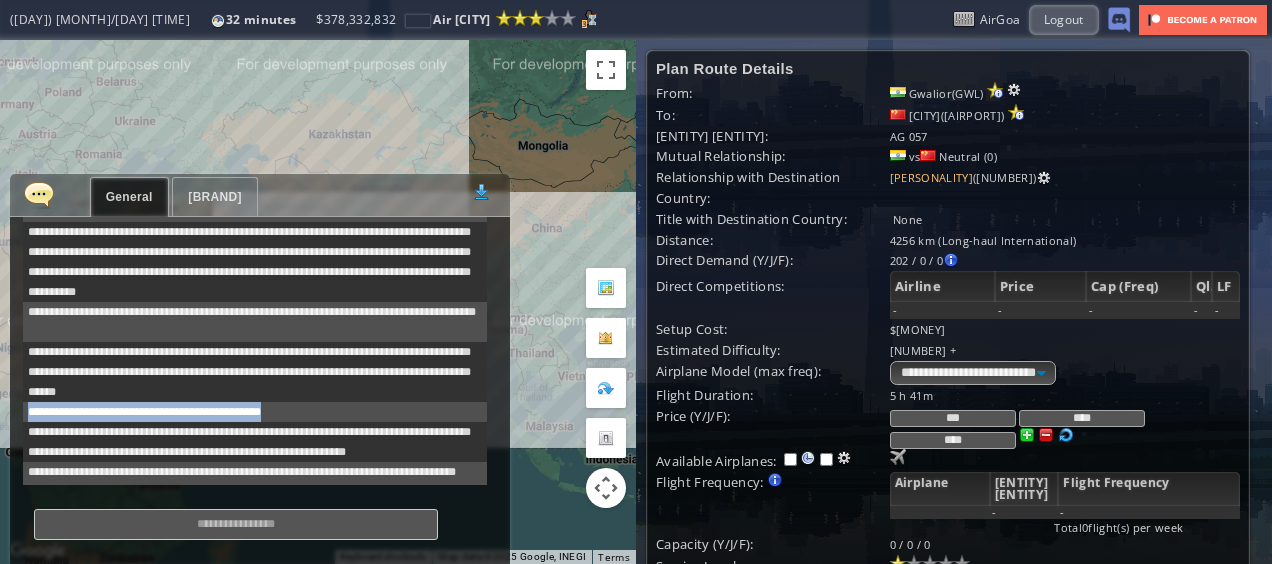 drag, startPoint x: 498, startPoint y: 399, endPoint x: 497, endPoint y: 416, distance: 17.029387 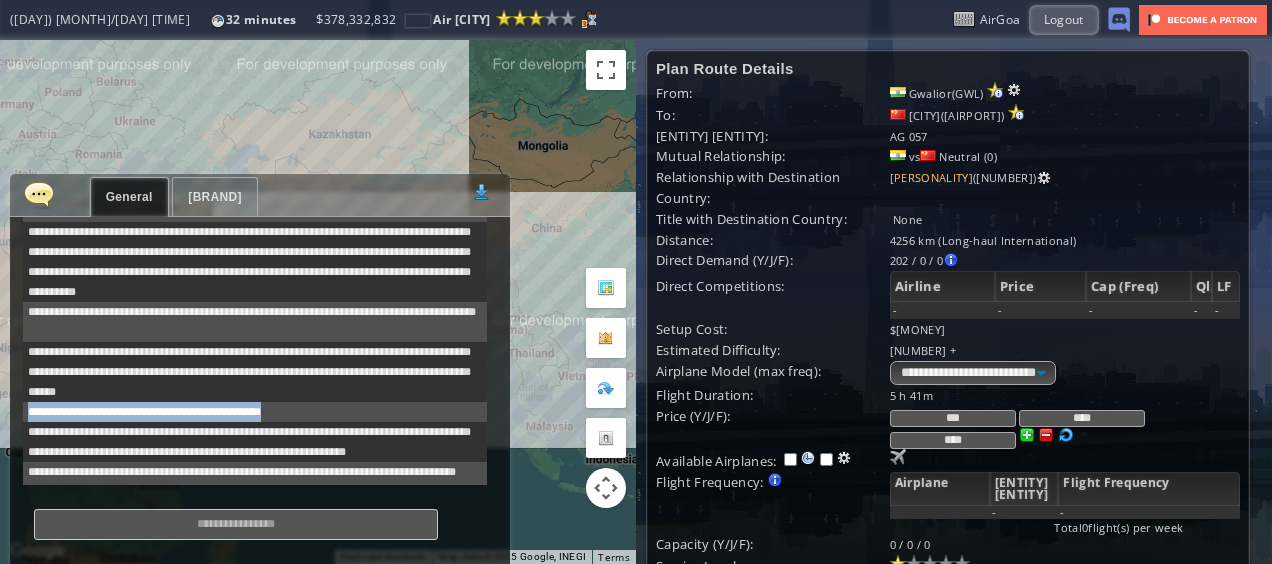 click on "**********" at bounding box center [260, 351] 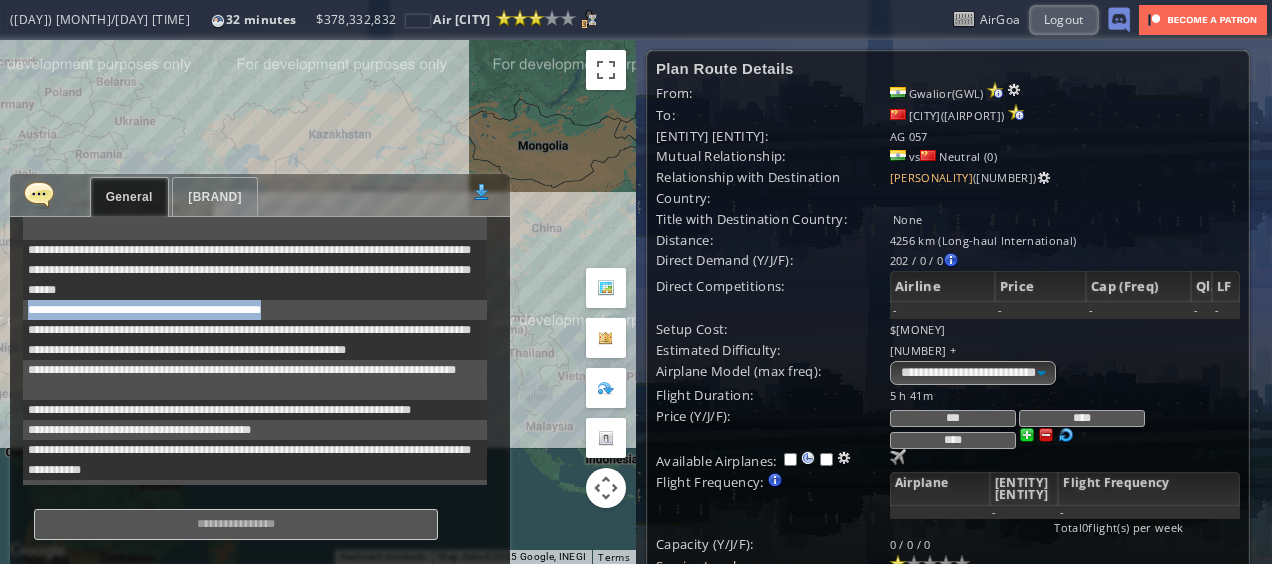 scroll, scrollTop: 618, scrollLeft: 0, axis: vertical 